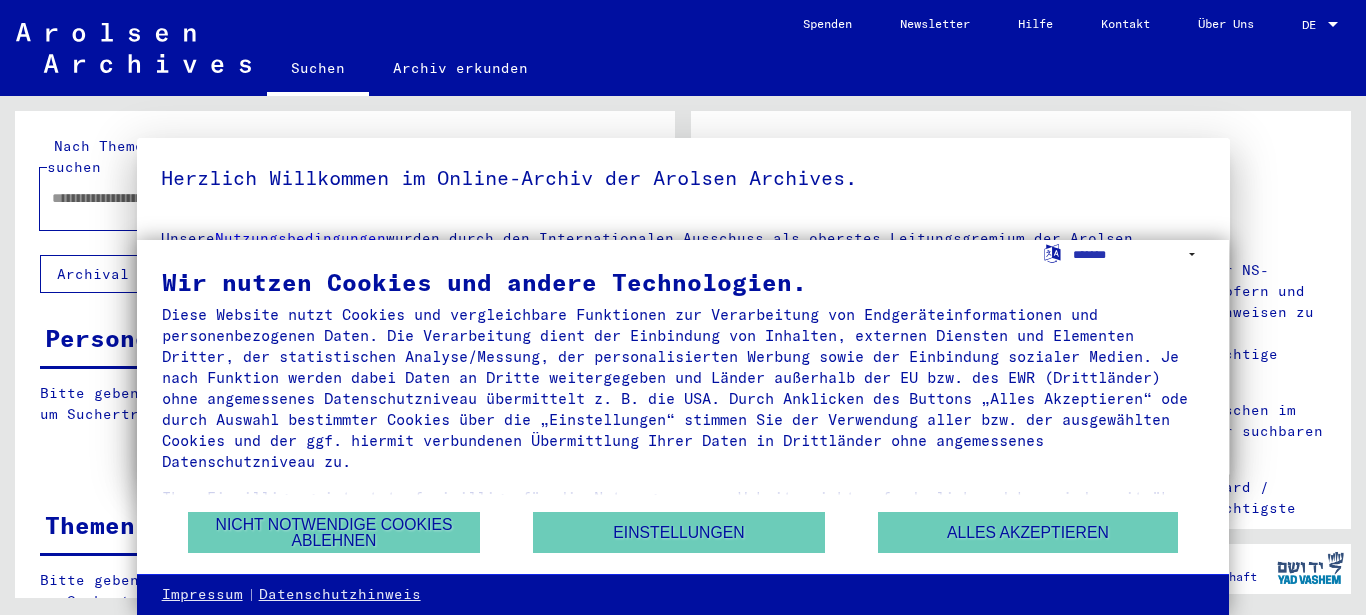 scroll, scrollTop: 0, scrollLeft: 0, axis: both 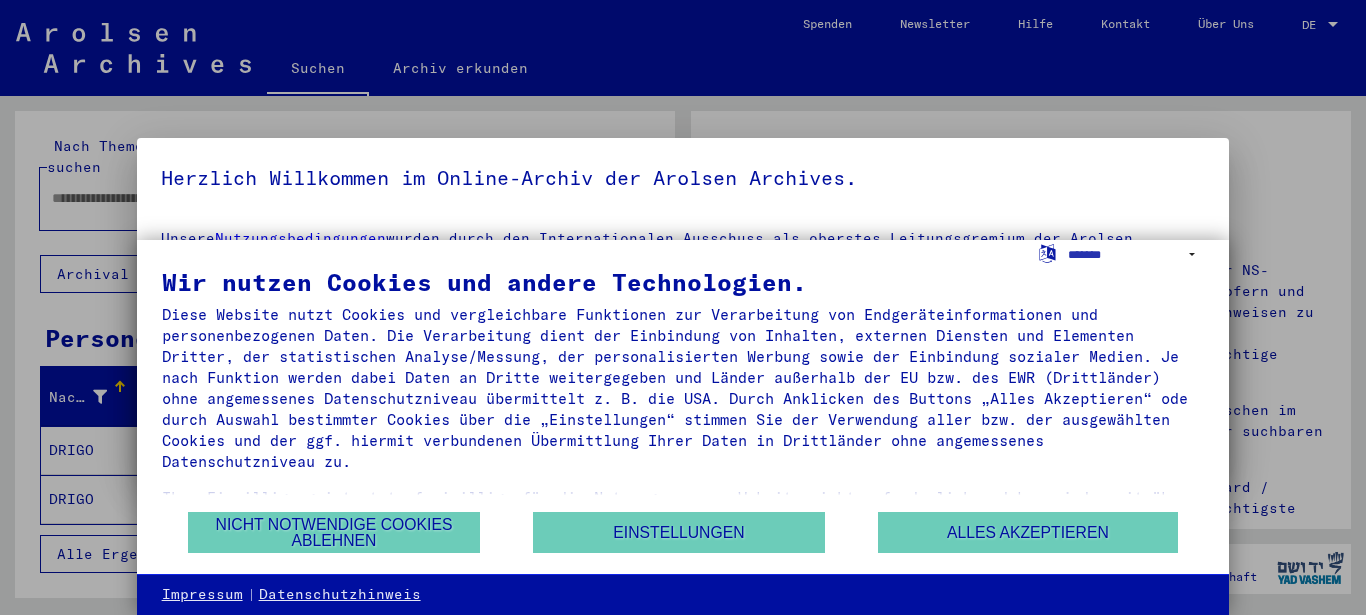 type on "**********" 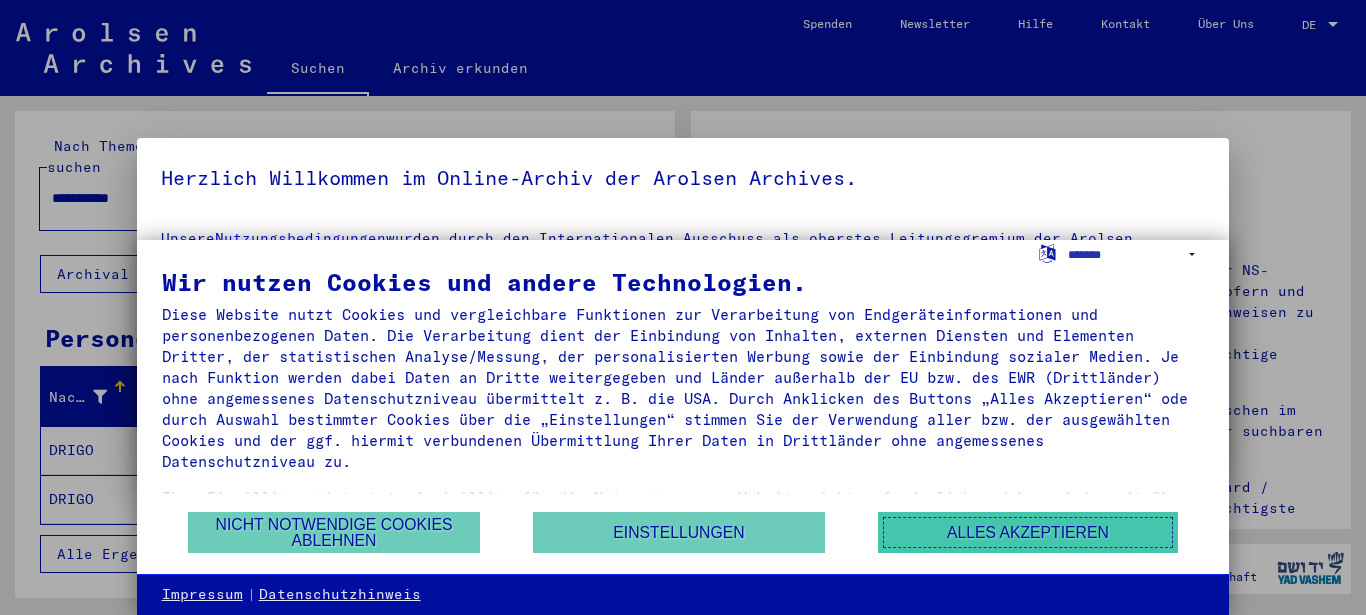 click on "Alles akzeptieren" at bounding box center (1028, 532) 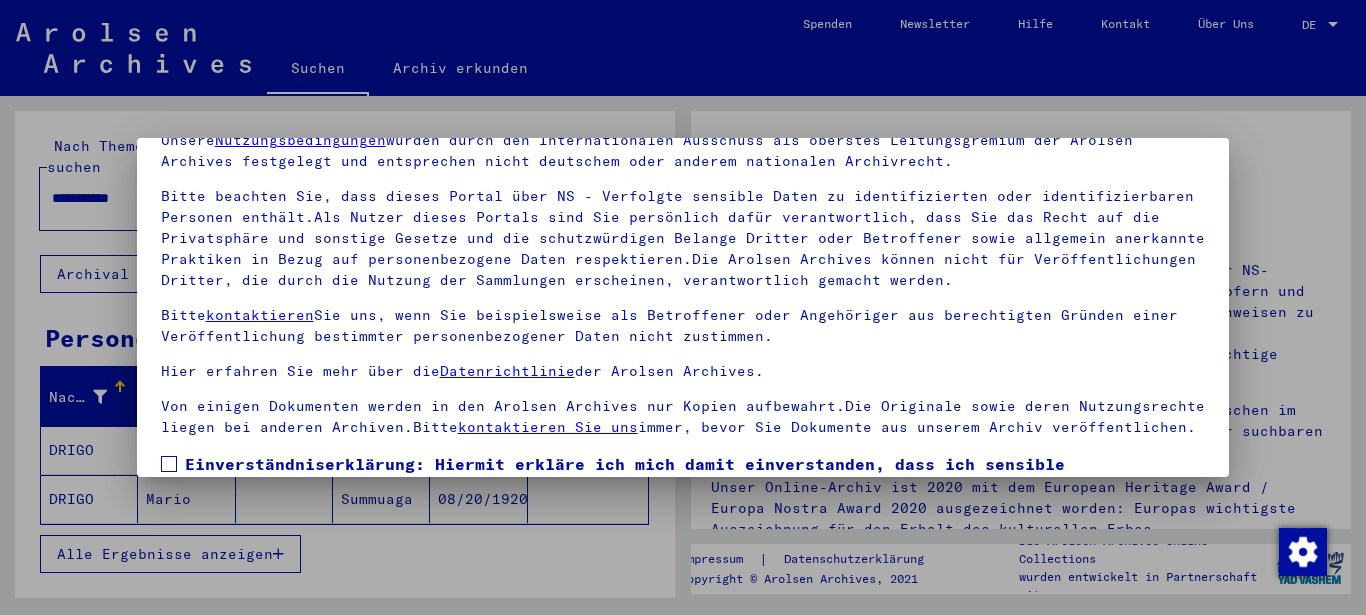 scroll, scrollTop: 161, scrollLeft: 0, axis: vertical 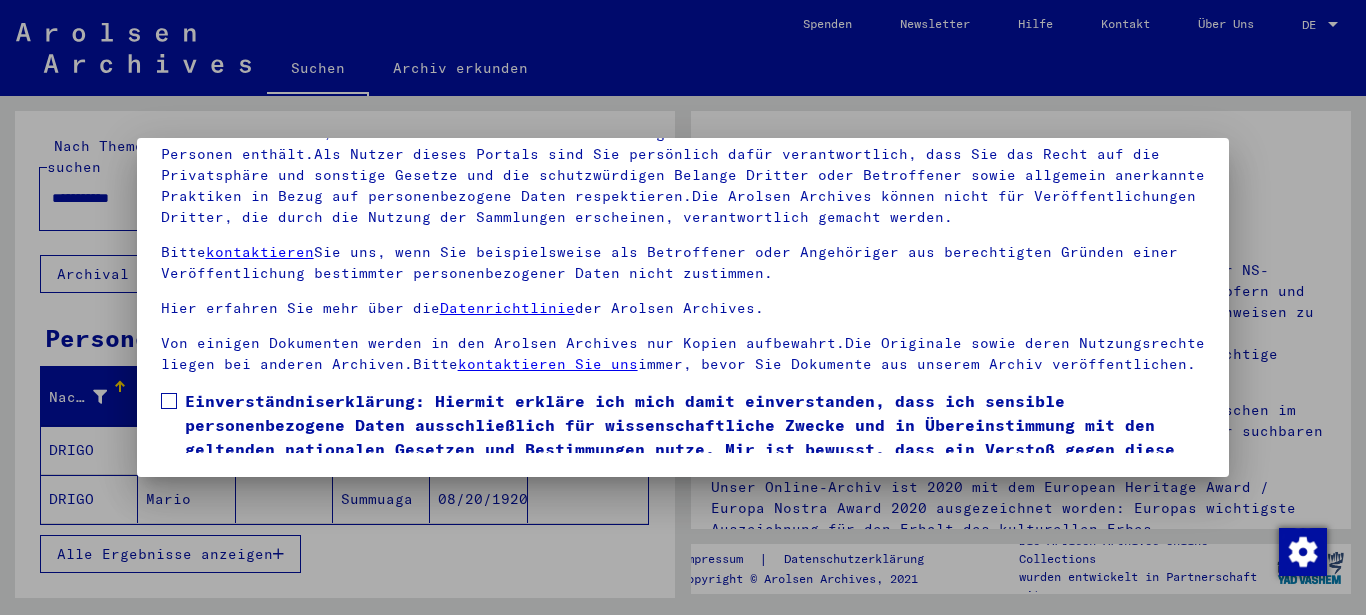 click on "Einverständniserklärung: Hiermit erkläre ich mich damit einverstanden, dass ich sensible personenbezogene Daten ausschließlich für wissenschaftliche Zwecke und in Übereinstimmung mit den geltenden nationalen Gesetzen und Bestimmungen nutze. Mir ist bewusst, dass ein Verstoß gegen diese Gesetze und/oder Bestimmungen strafrechtliche Konsequenzen nach sich ziehen kann." at bounding box center (695, 437) 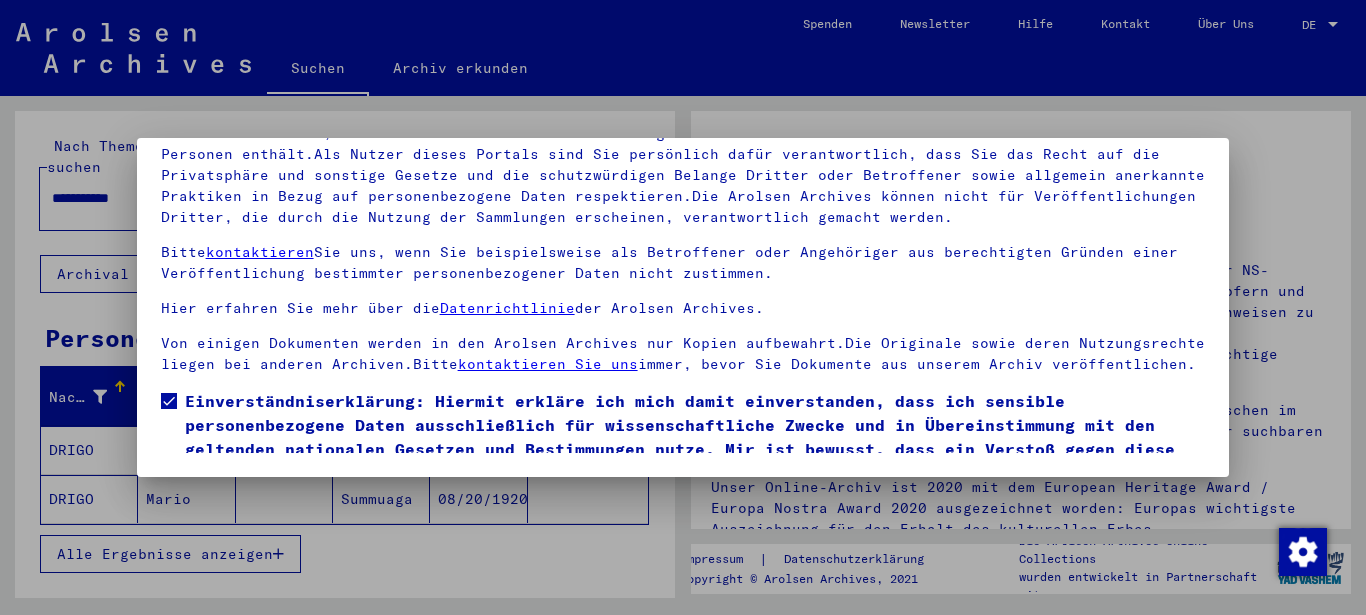 scroll, scrollTop: 101, scrollLeft: 0, axis: vertical 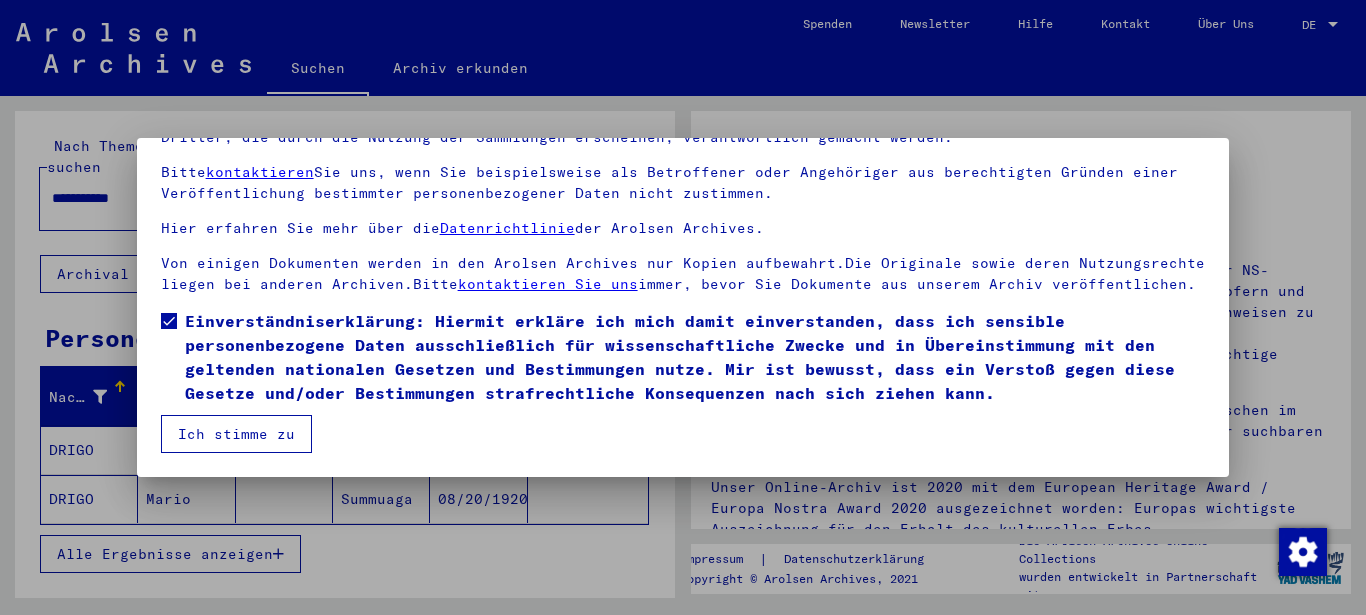 click on "Ich stimme zu" at bounding box center [236, 434] 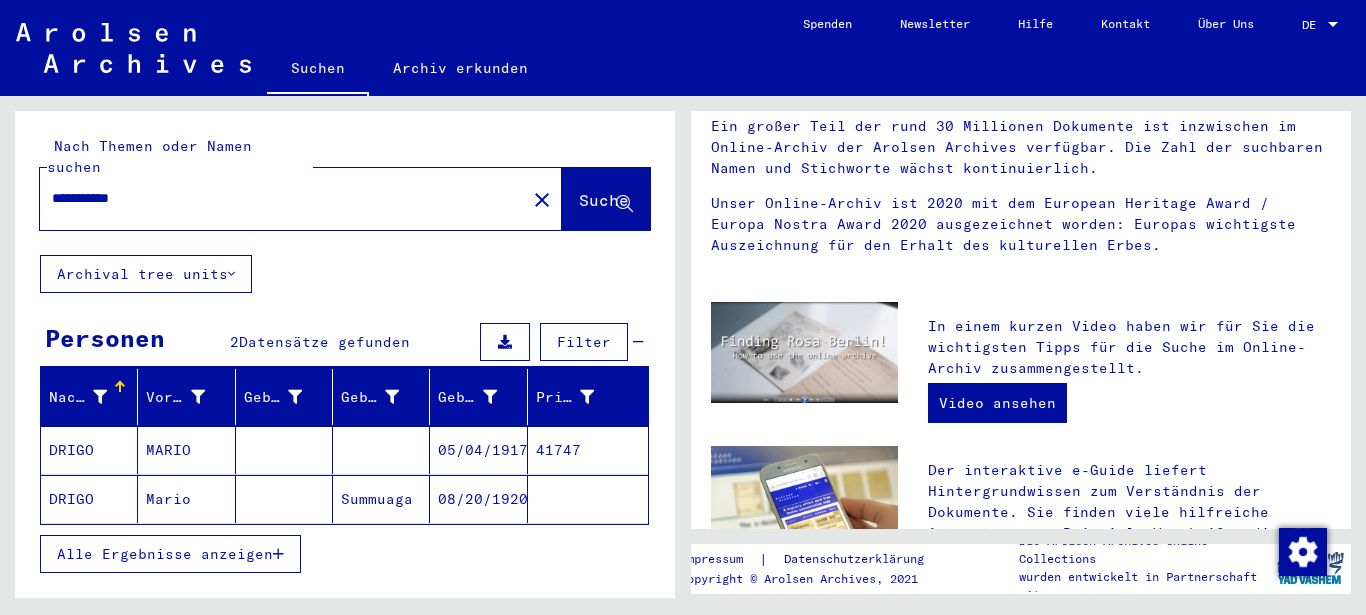 scroll, scrollTop: 0, scrollLeft: 0, axis: both 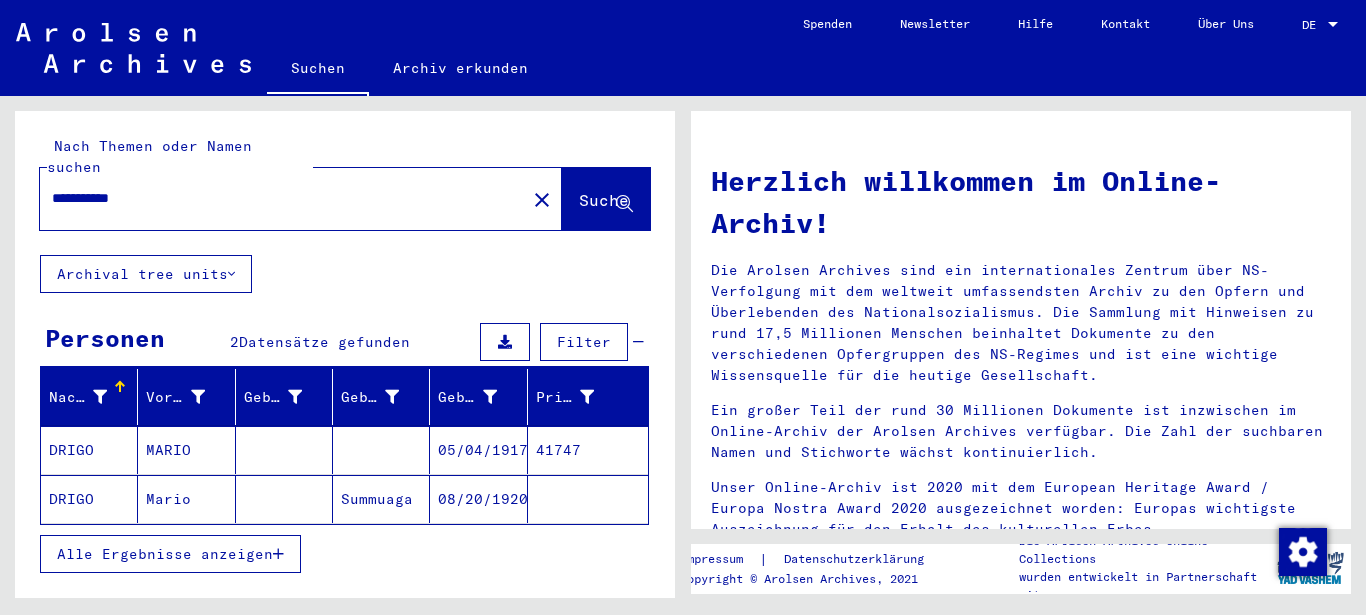 click on "MARIO" at bounding box center [186, 499] 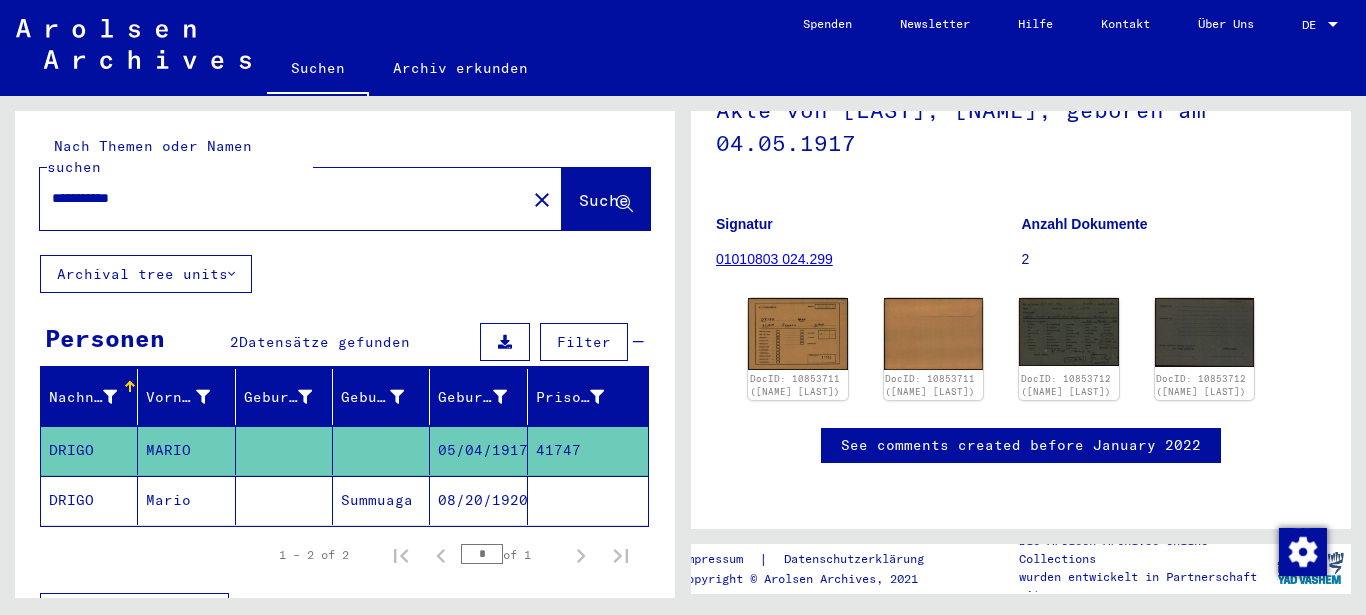 scroll, scrollTop: 248, scrollLeft: 0, axis: vertical 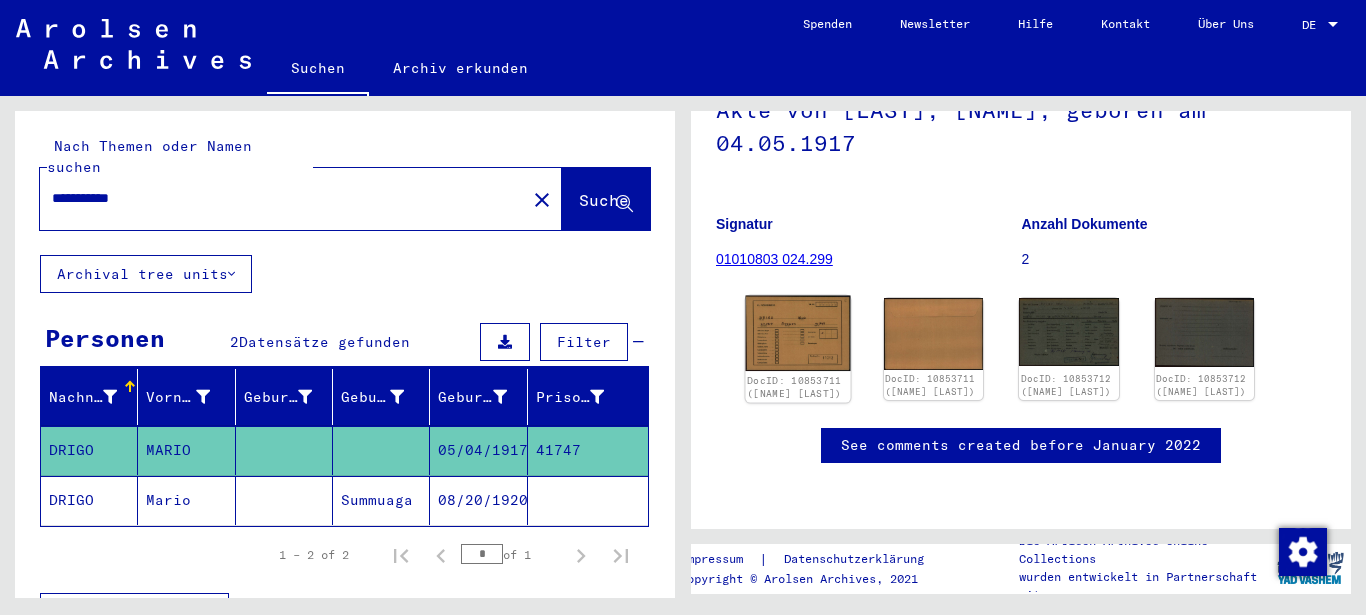 click 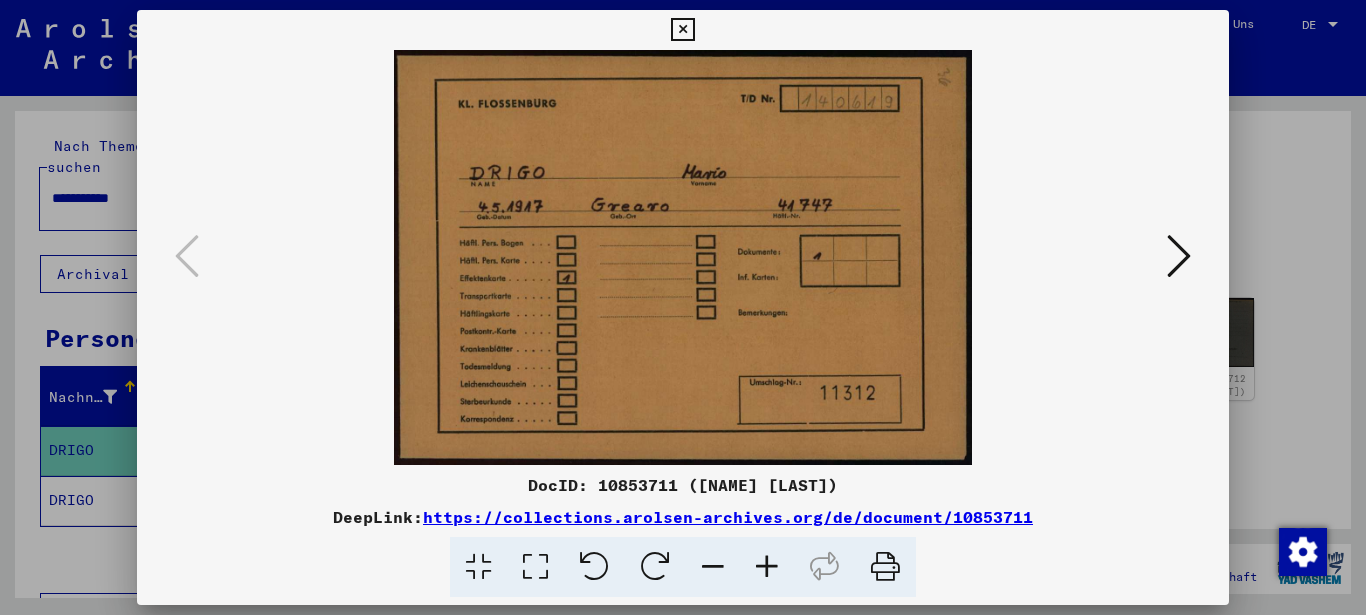 click at bounding box center [1179, 256] 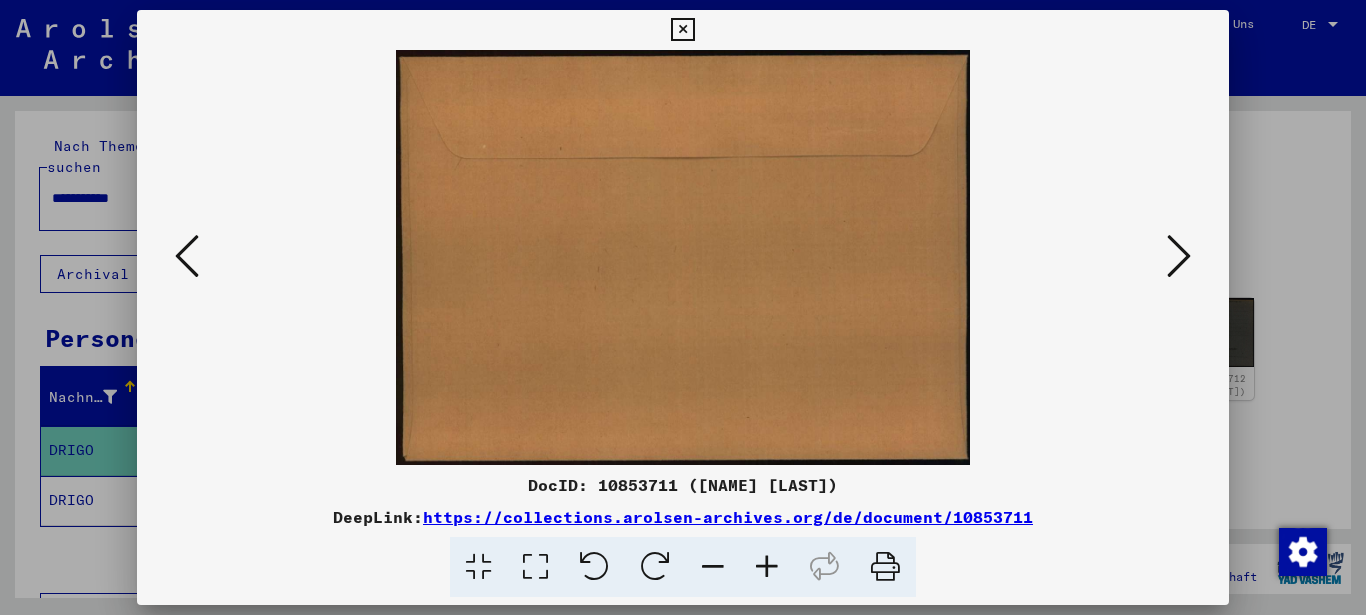 click at bounding box center (1179, 256) 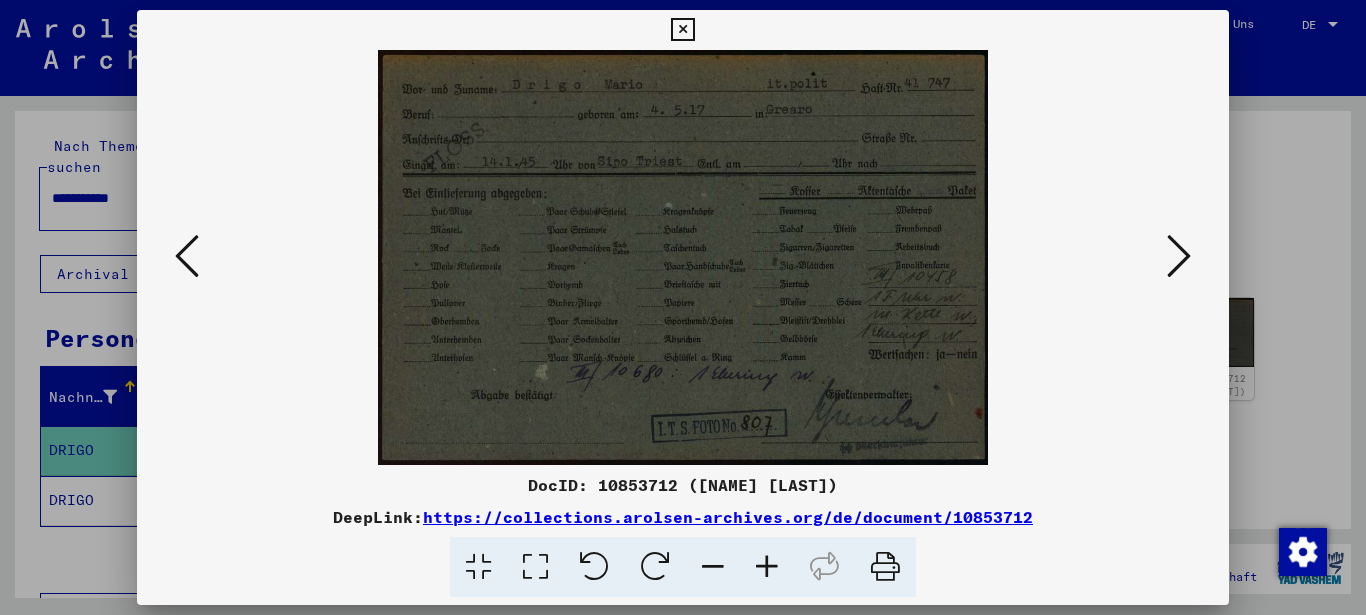 click at bounding box center [683, 257] 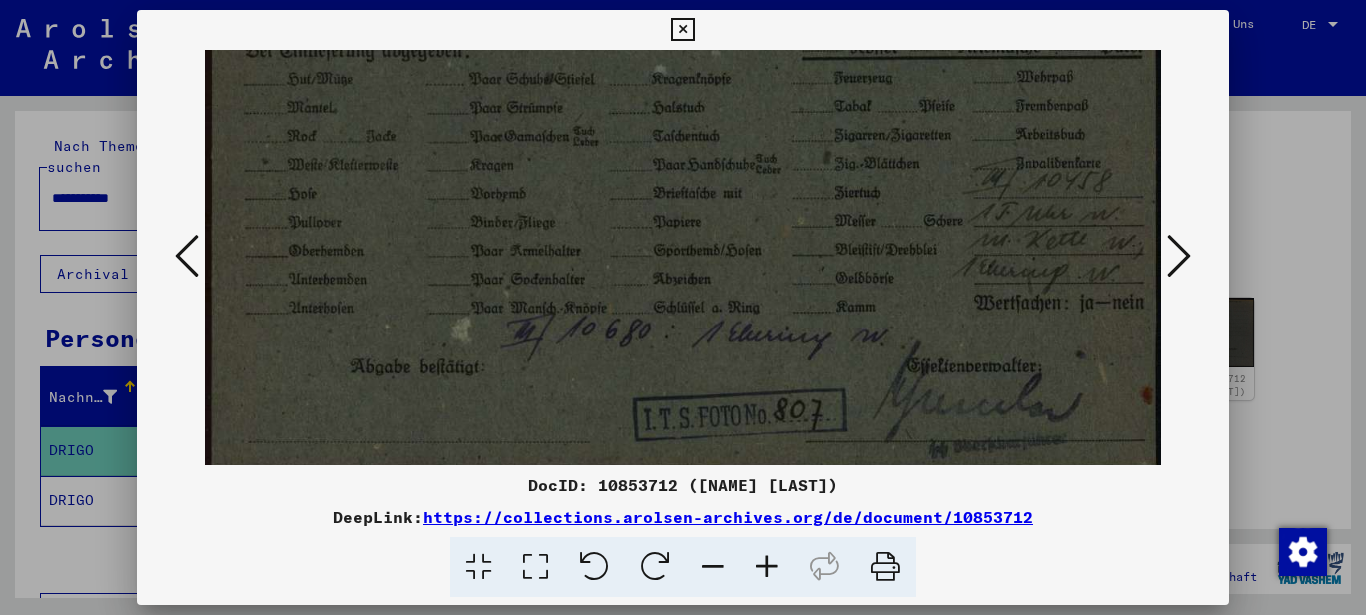 drag, startPoint x: 693, startPoint y: 330, endPoint x: 702, endPoint y: 119, distance: 211.19185 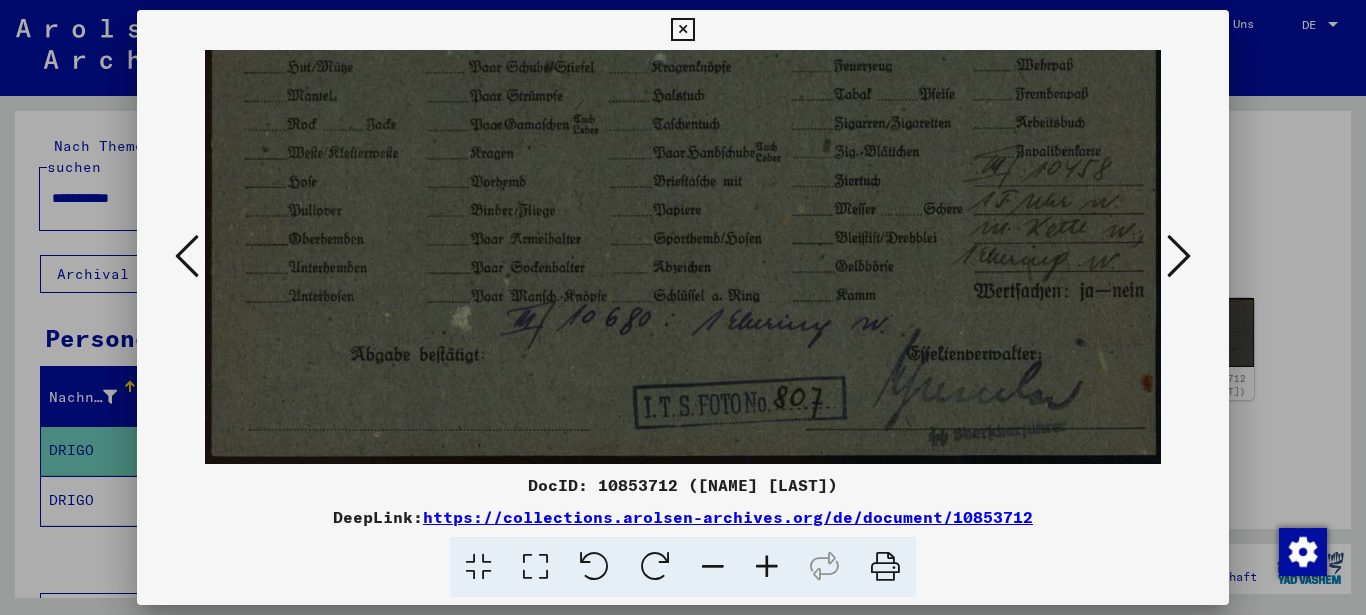 drag, startPoint x: 678, startPoint y: 303, endPoint x: 670, endPoint y: 270, distance: 33.955853 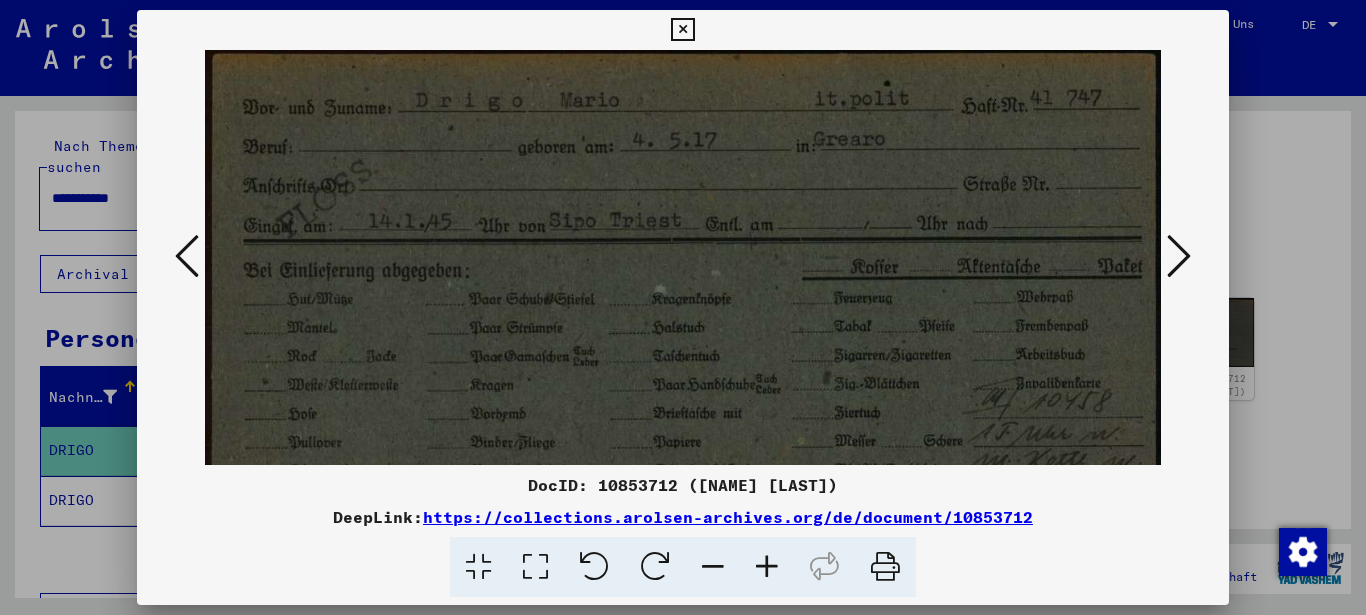 drag, startPoint x: 829, startPoint y: 167, endPoint x: 820, endPoint y: 405, distance: 238.1701 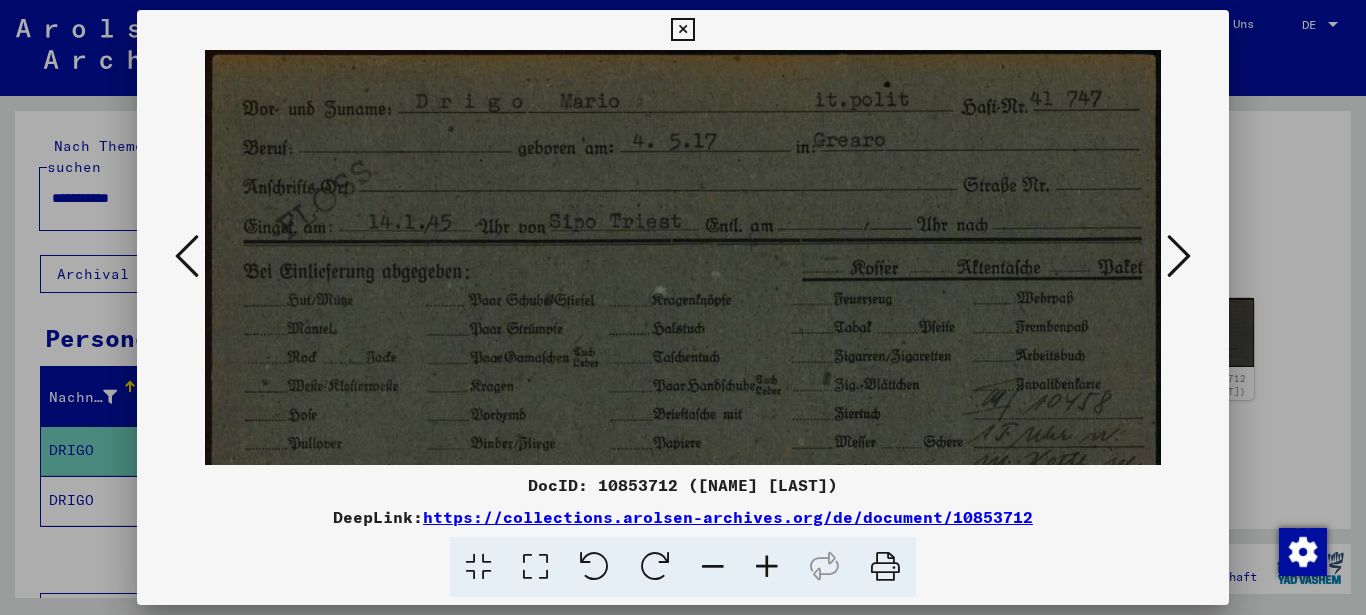 scroll, scrollTop: 0, scrollLeft: 0, axis: both 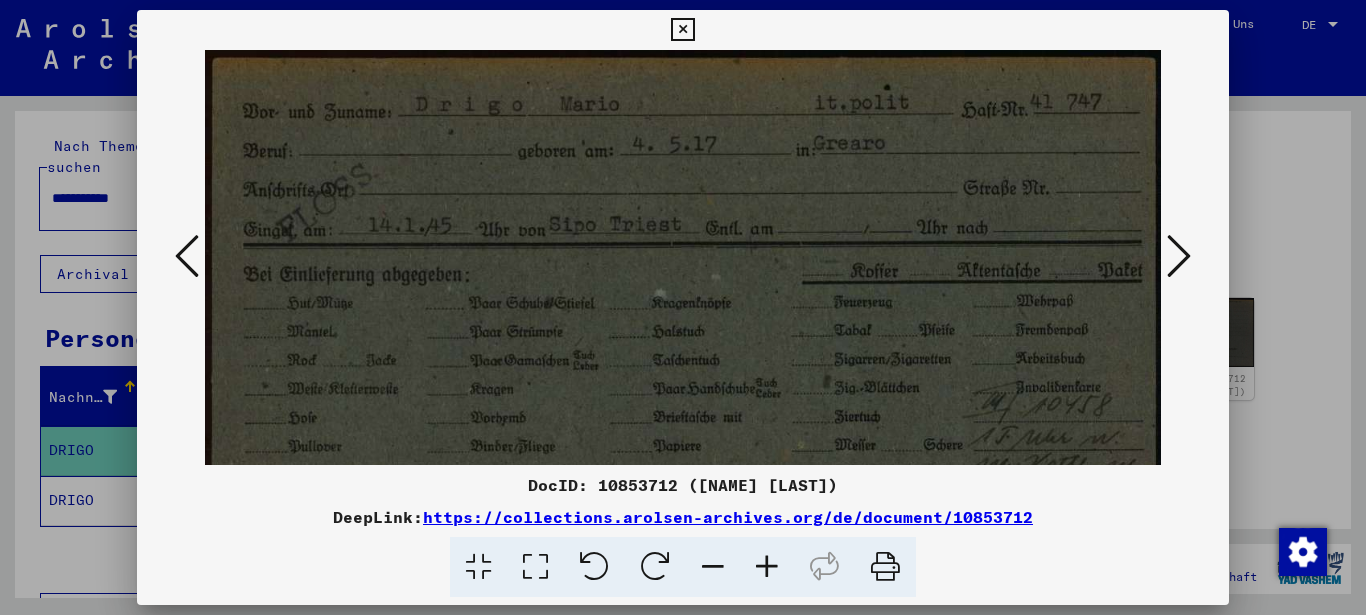 drag, startPoint x: 863, startPoint y: 251, endPoint x: 849, endPoint y: 325, distance: 75.31268 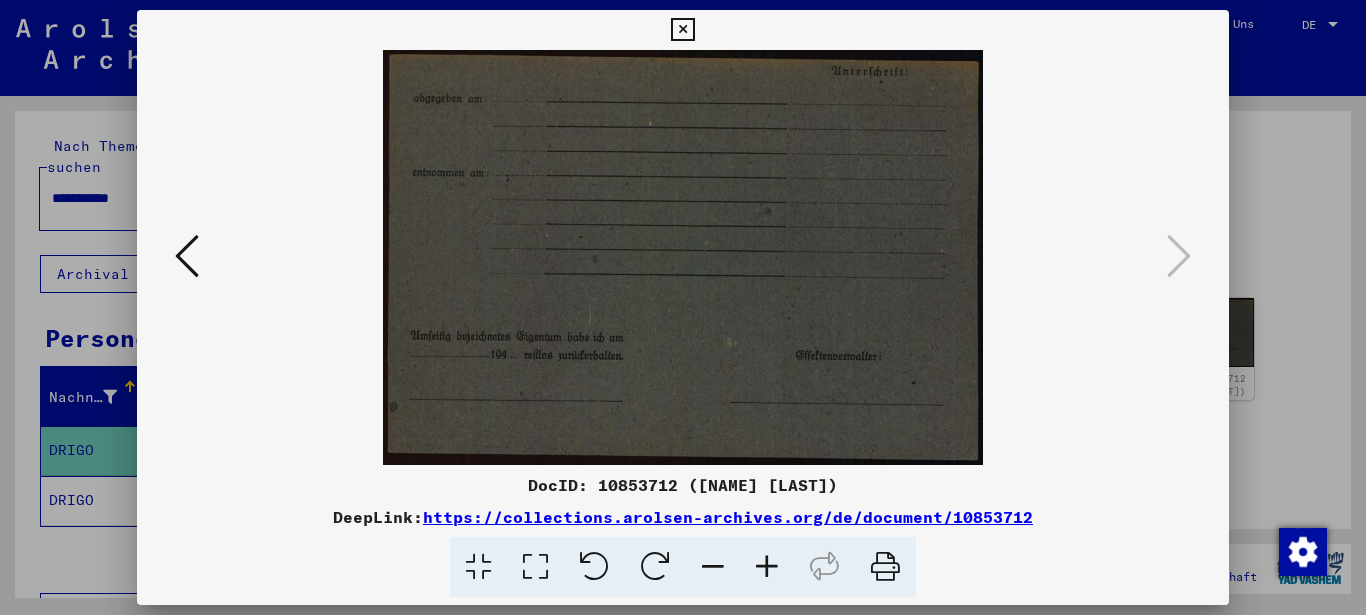 click at bounding box center [683, 257] 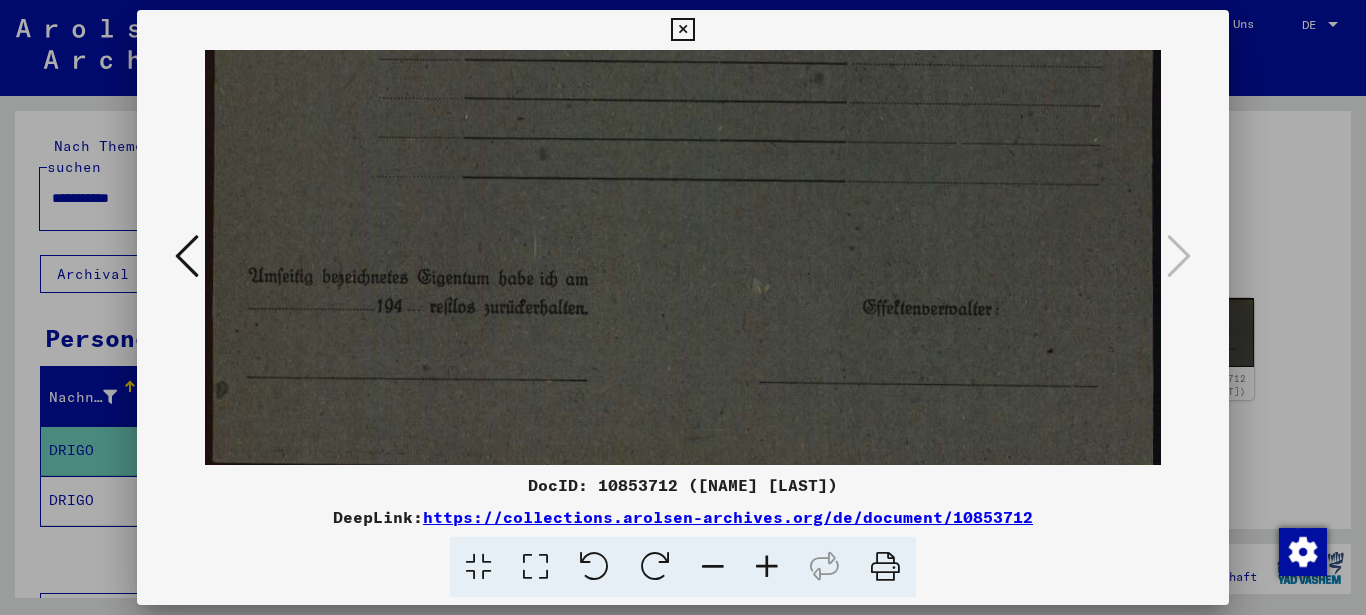 scroll, scrollTop: 100, scrollLeft: 0, axis: vertical 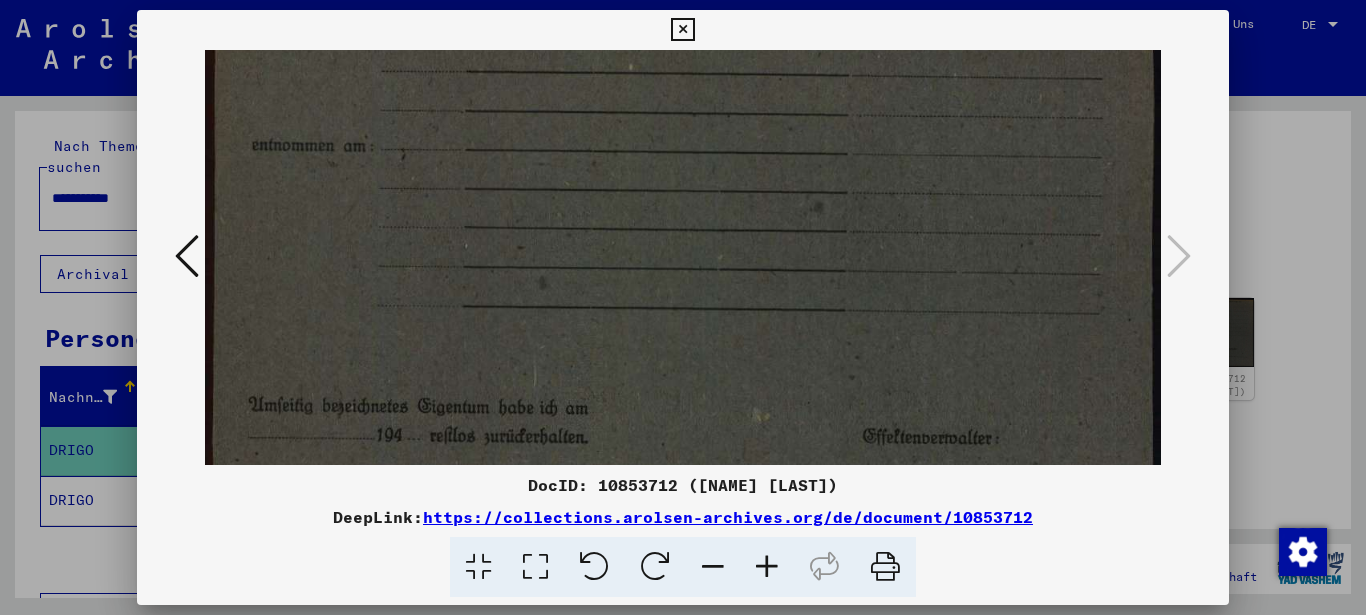 drag, startPoint x: 862, startPoint y: 284, endPoint x: 911, endPoint y: 230, distance: 72.91776 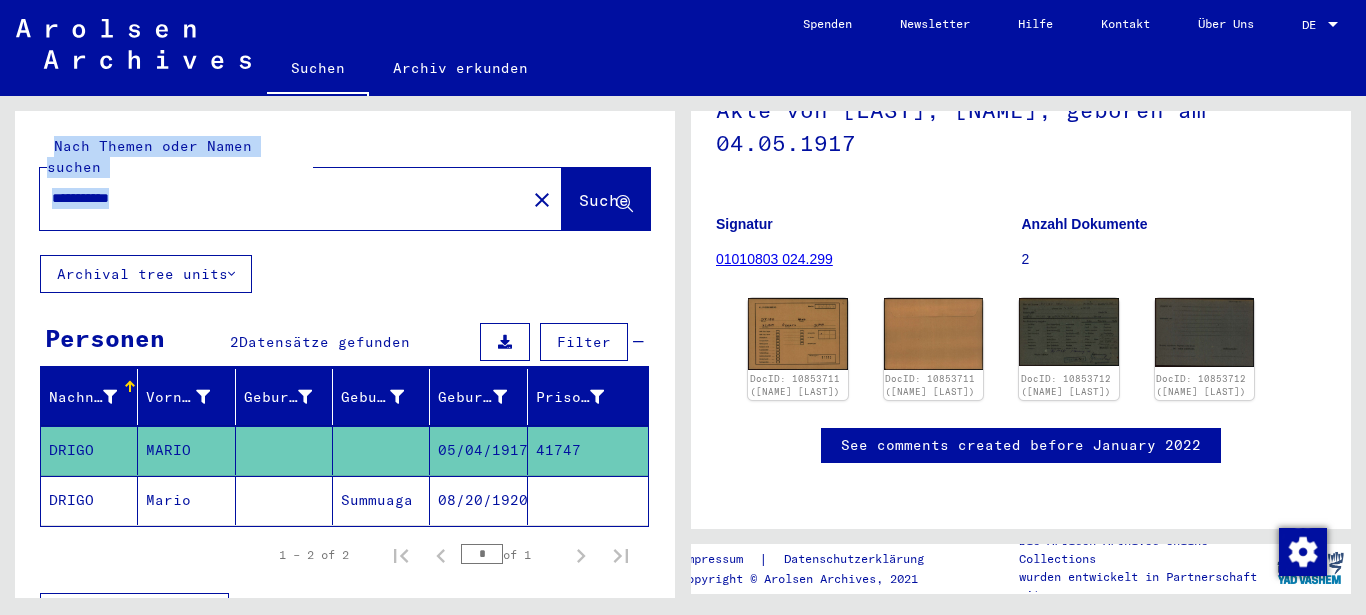 drag, startPoint x: 1332, startPoint y: 281, endPoint x: 1335, endPoint y: 303, distance: 22.203604 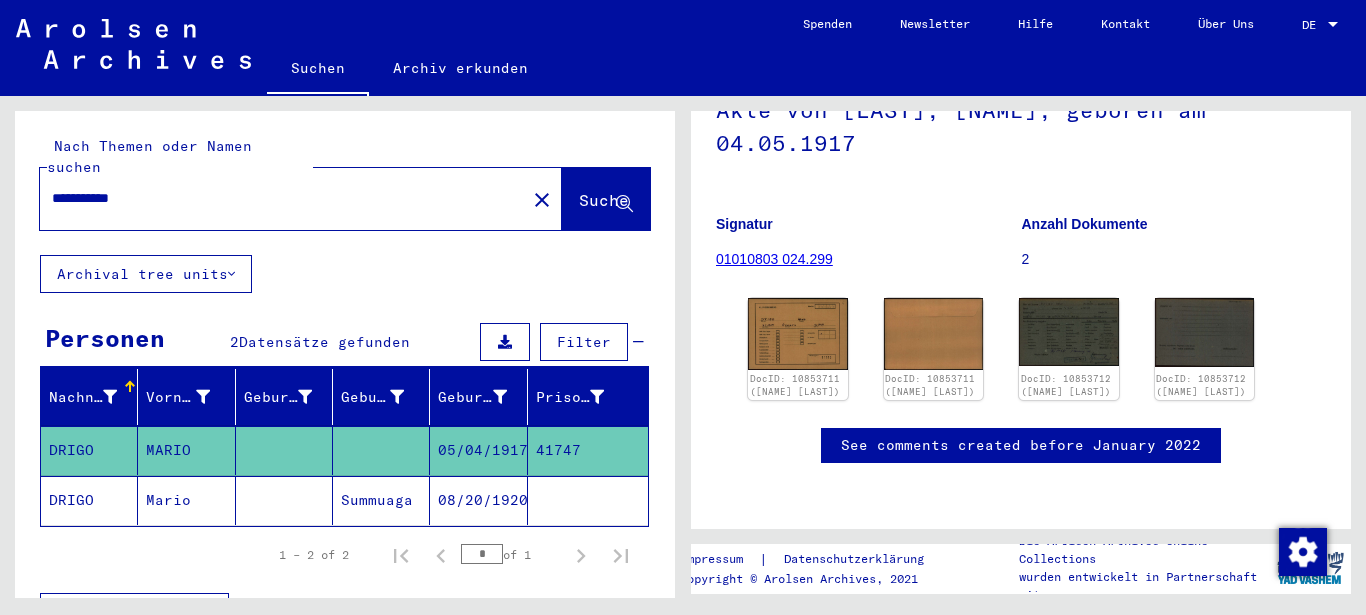 scroll, scrollTop: 0, scrollLeft: 0, axis: both 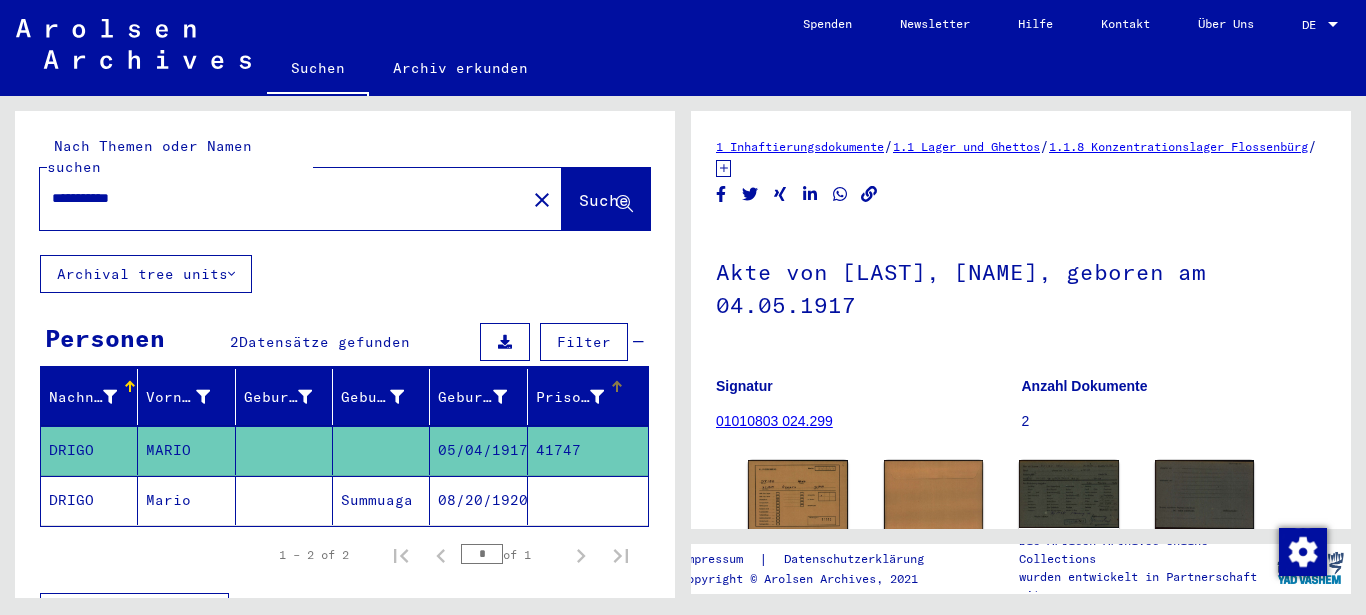 click on "Prisoner #" at bounding box center (570, 397) 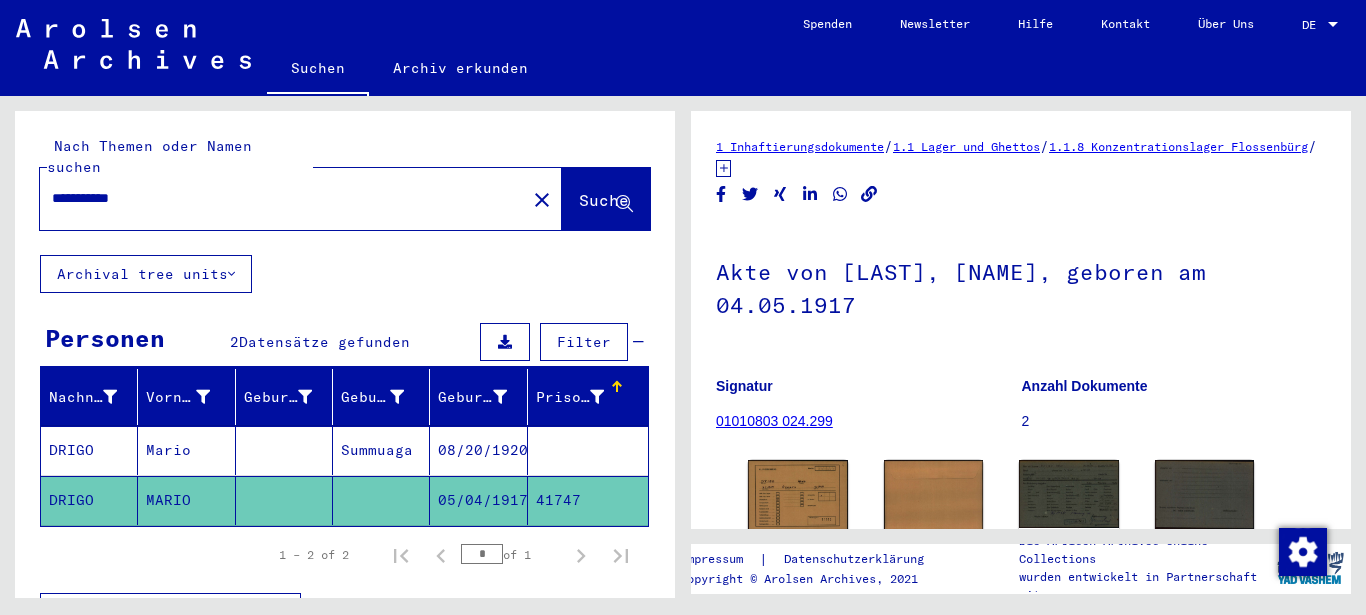 click on "41747" 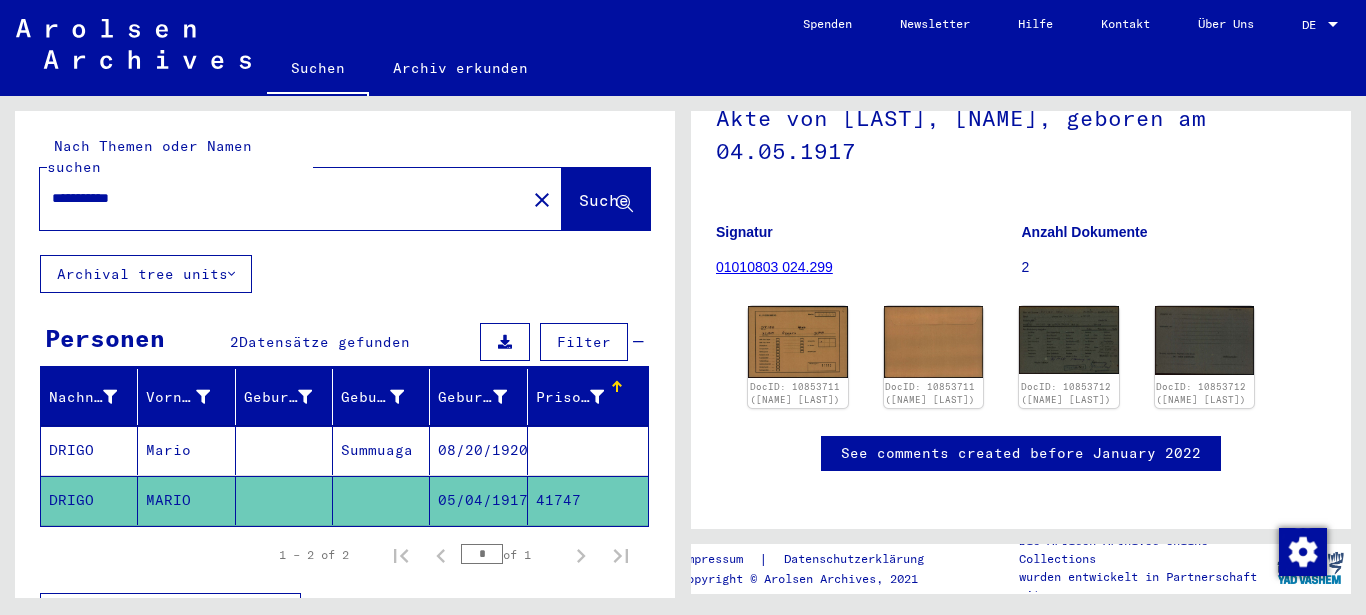 scroll, scrollTop: 0, scrollLeft: 0, axis: both 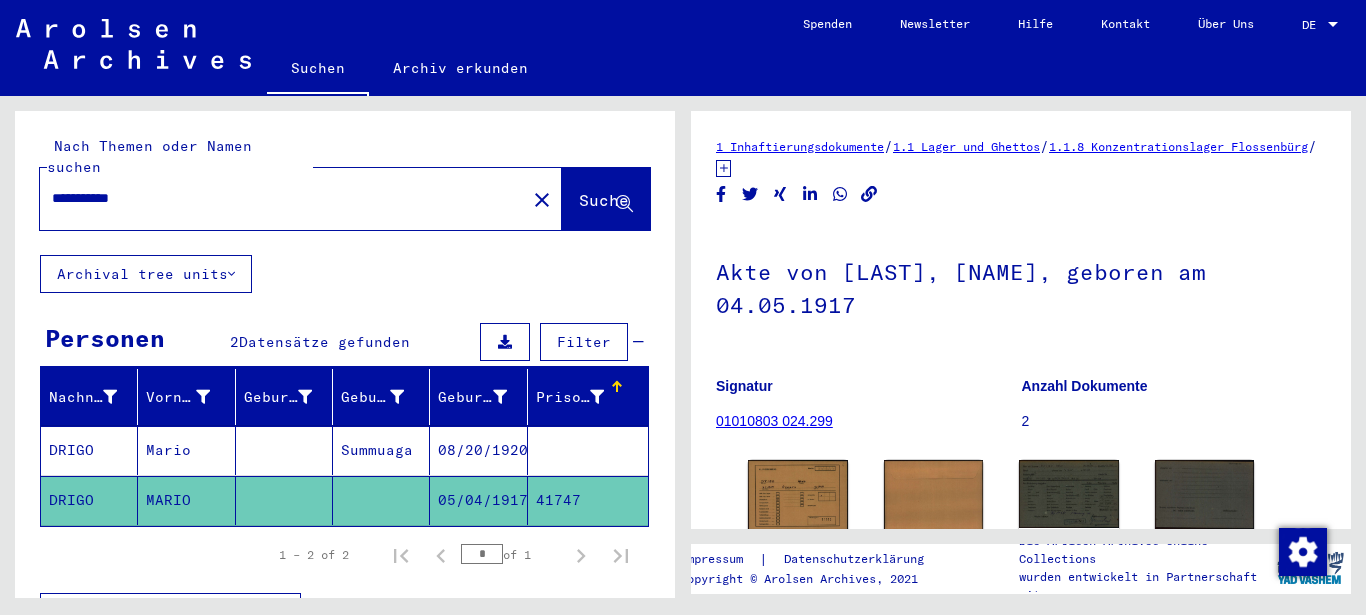 click on "1.1.8 Konzentrationslager Flossenbürg" 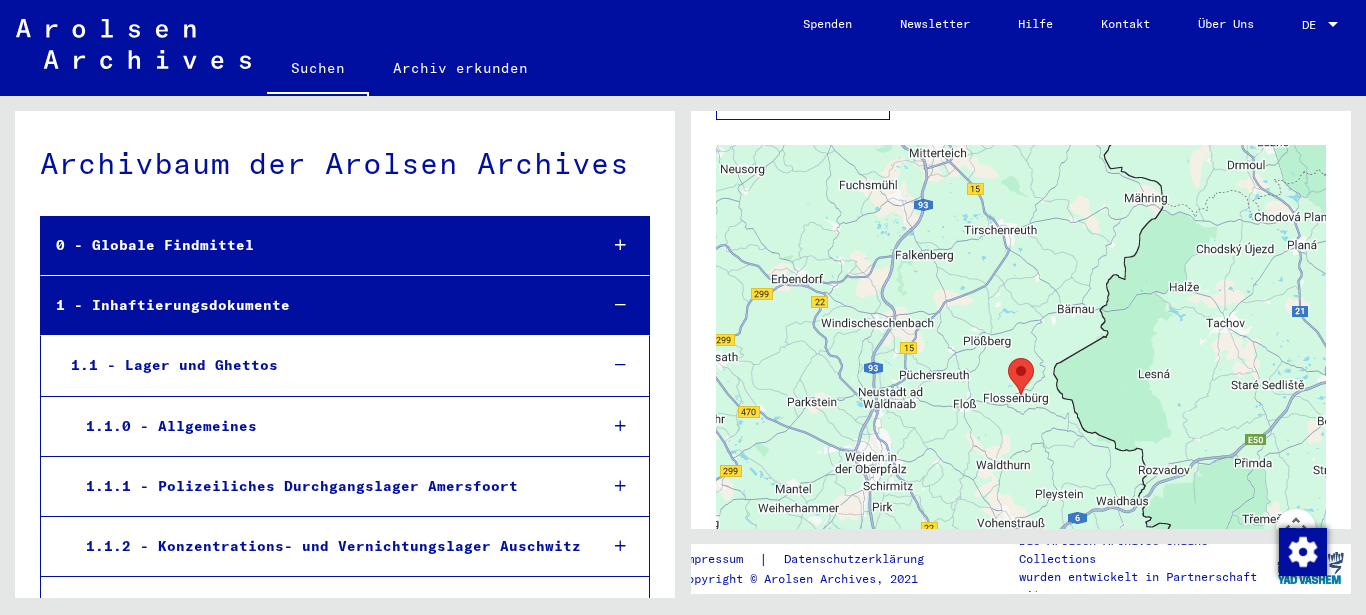 scroll, scrollTop: 1365, scrollLeft: 0, axis: vertical 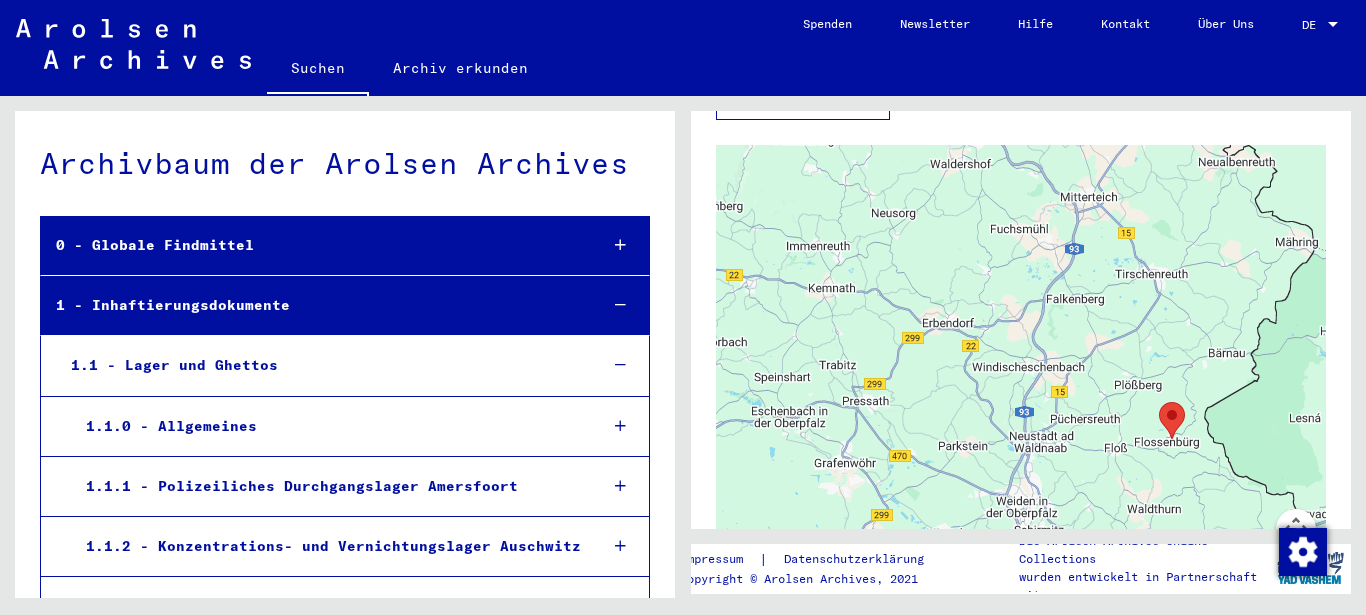 drag, startPoint x: 1134, startPoint y: 475, endPoint x: 1283, endPoint y: 517, distance: 154.80634 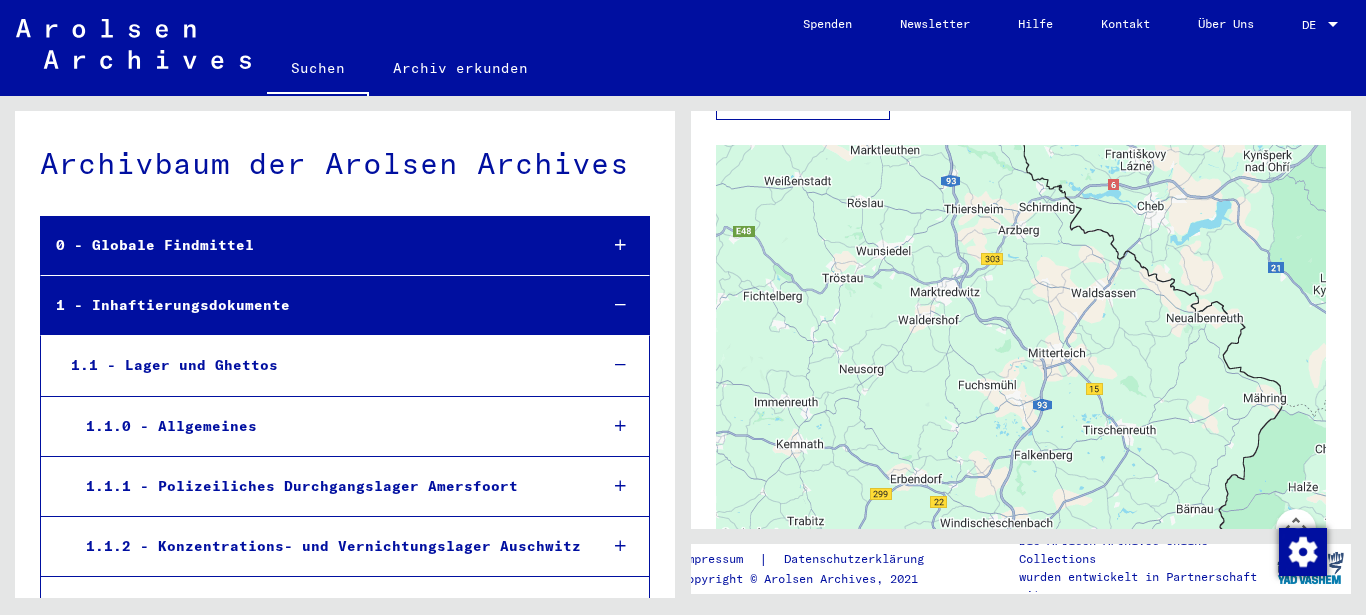 drag, startPoint x: 1112, startPoint y: 301, endPoint x: 1081, endPoint y: 459, distance: 161.01242 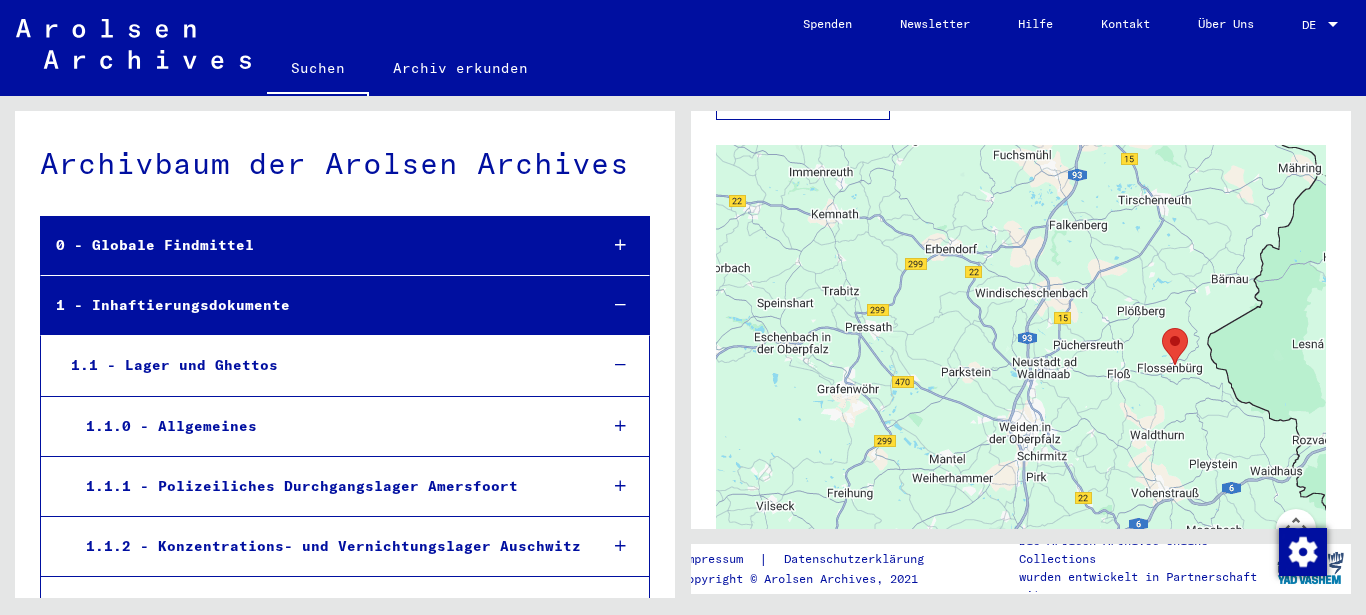 drag, startPoint x: 1067, startPoint y: 387, endPoint x: 1095, endPoint y: 174, distance: 214.83249 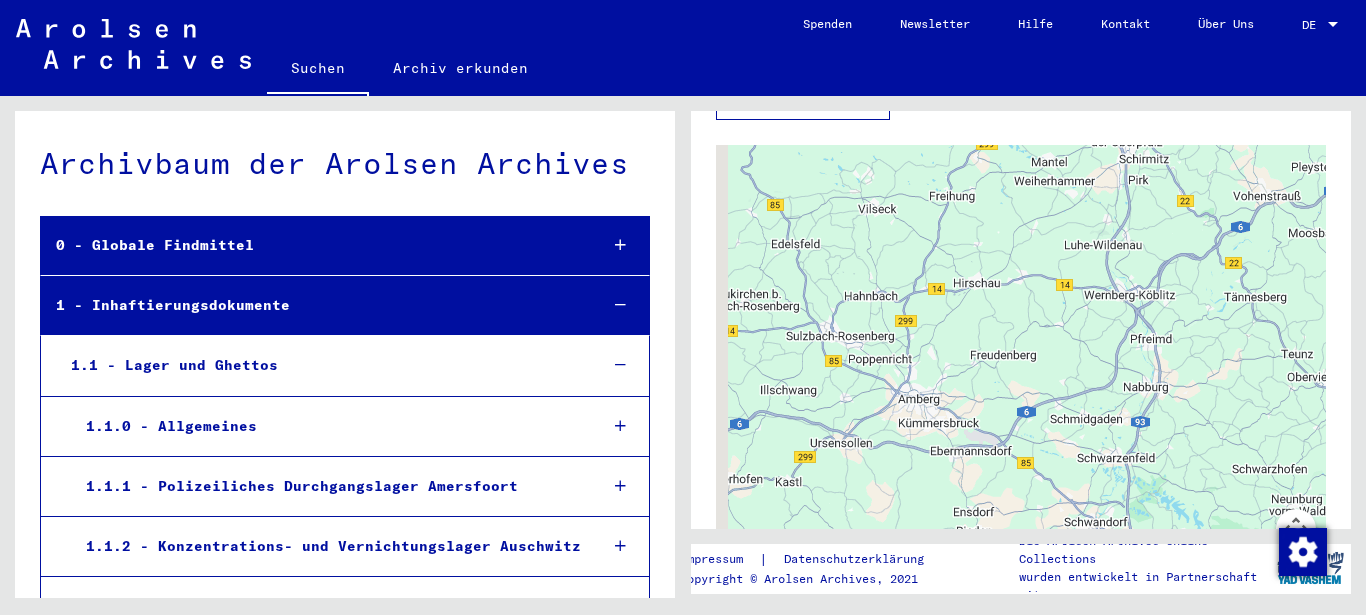 drag, startPoint x: 1207, startPoint y: 461, endPoint x: 1292, endPoint y: 184, distance: 289.74817 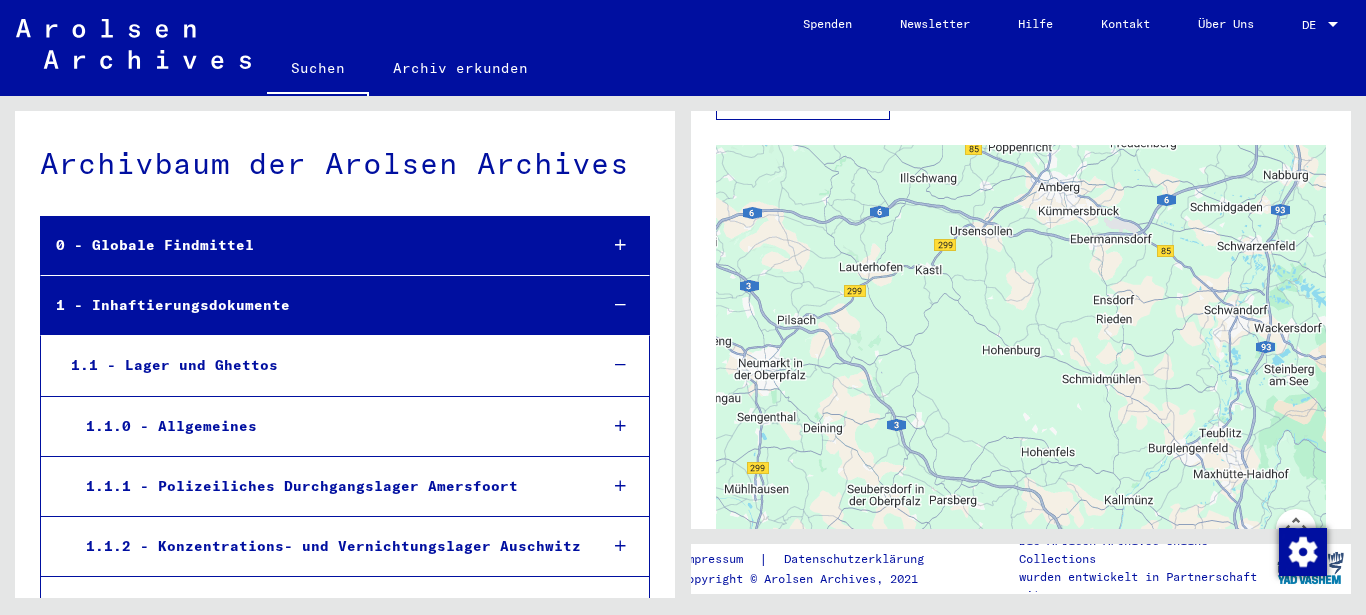 drag, startPoint x: 1046, startPoint y: 384, endPoint x: 1181, endPoint y: 177, distance: 247.13155 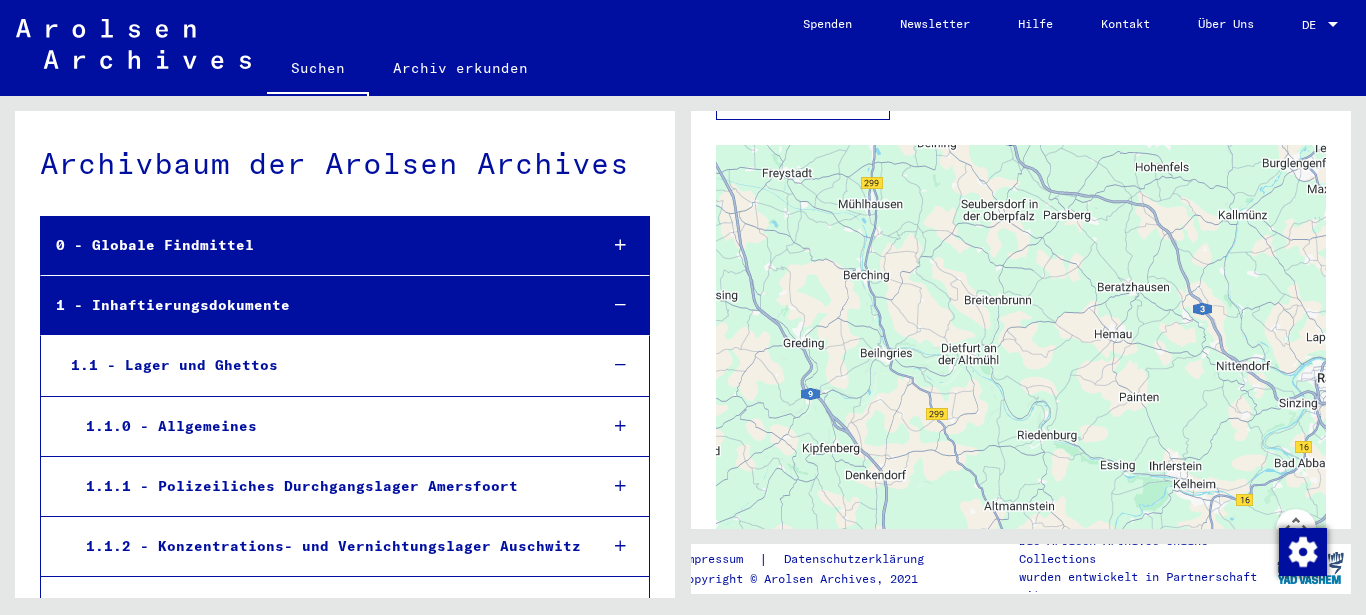 drag, startPoint x: 1043, startPoint y: 405, endPoint x: 1115, endPoint y: 172, distance: 243.87086 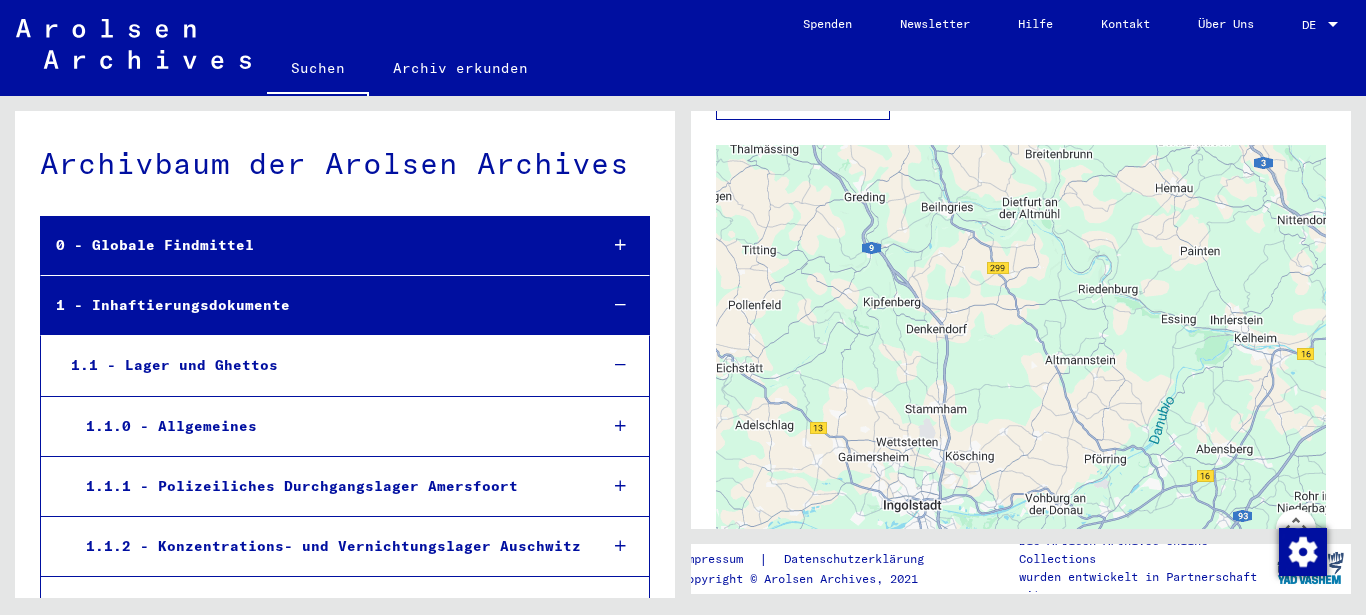 drag, startPoint x: 986, startPoint y: 362, endPoint x: 1051, endPoint y: 189, distance: 184.80801 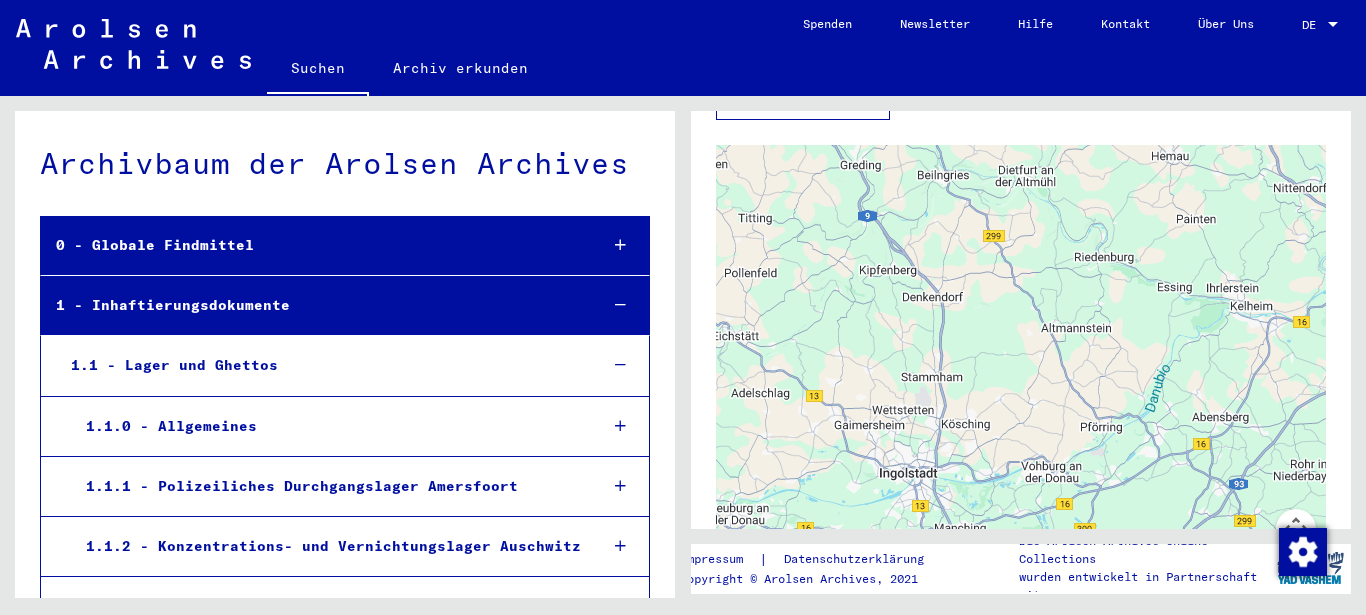 drag, startPoint x: 1058, startPoint y: 460, endPoint x: 1127, endPoint y: 349, distance: 130.69812 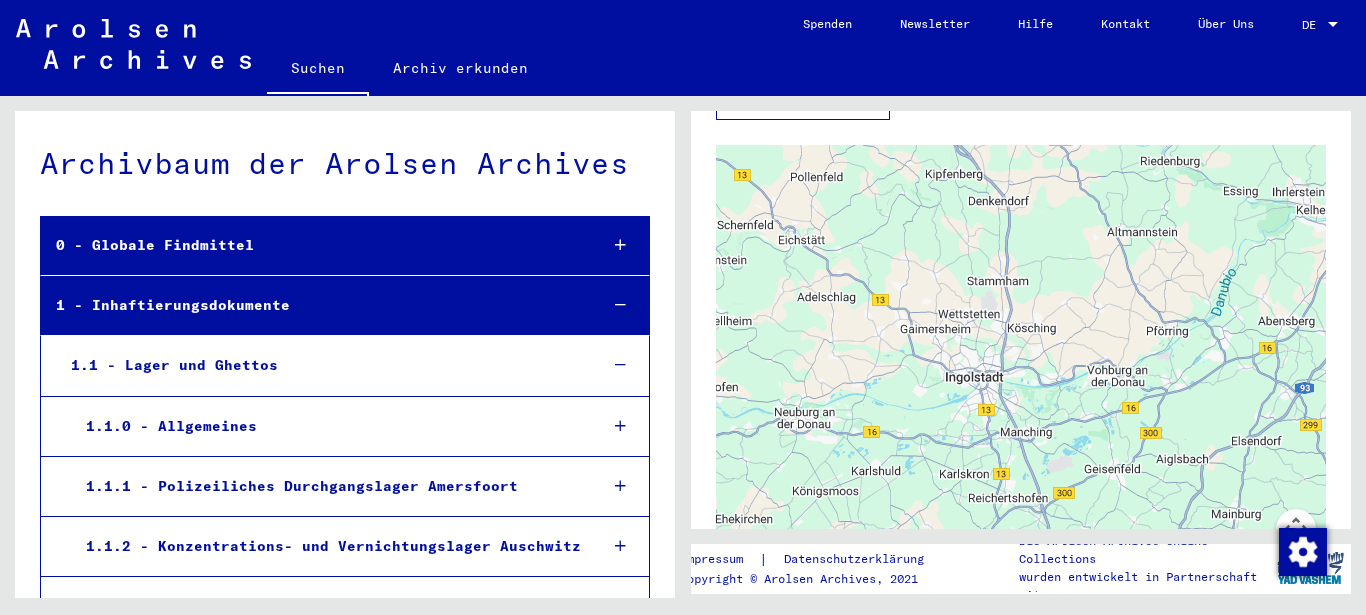click on "Die Arolsen Archives Online-Collections" 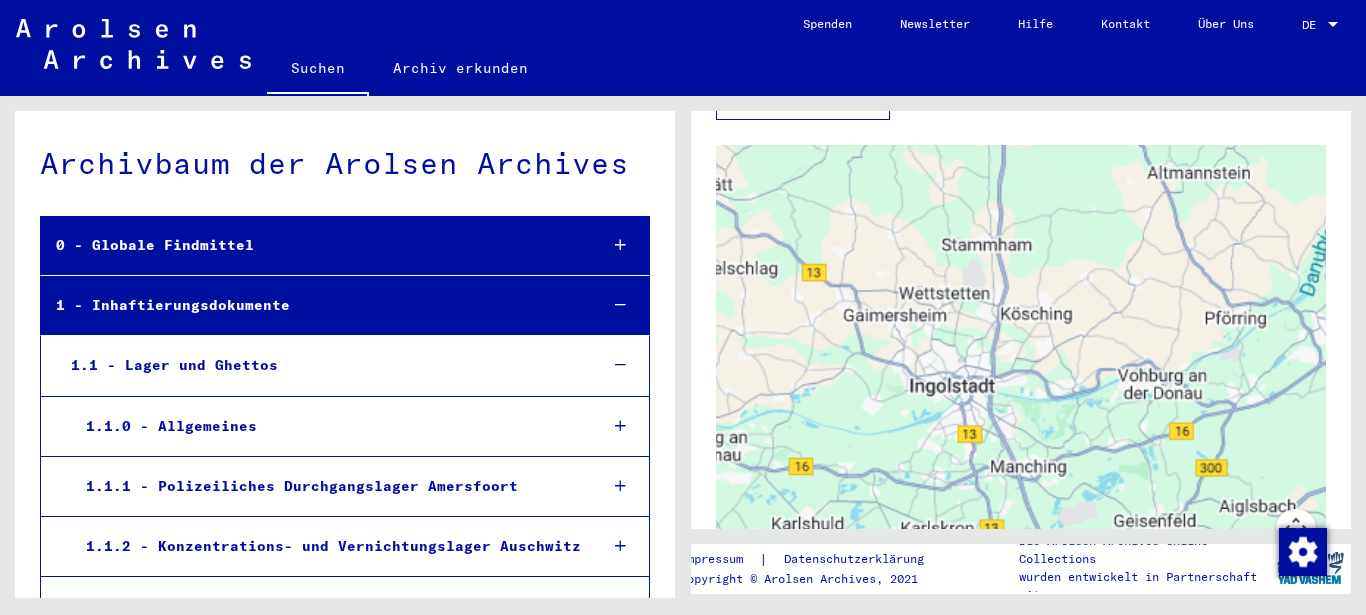 click on "Per navigare, premi i tasti Freccia." 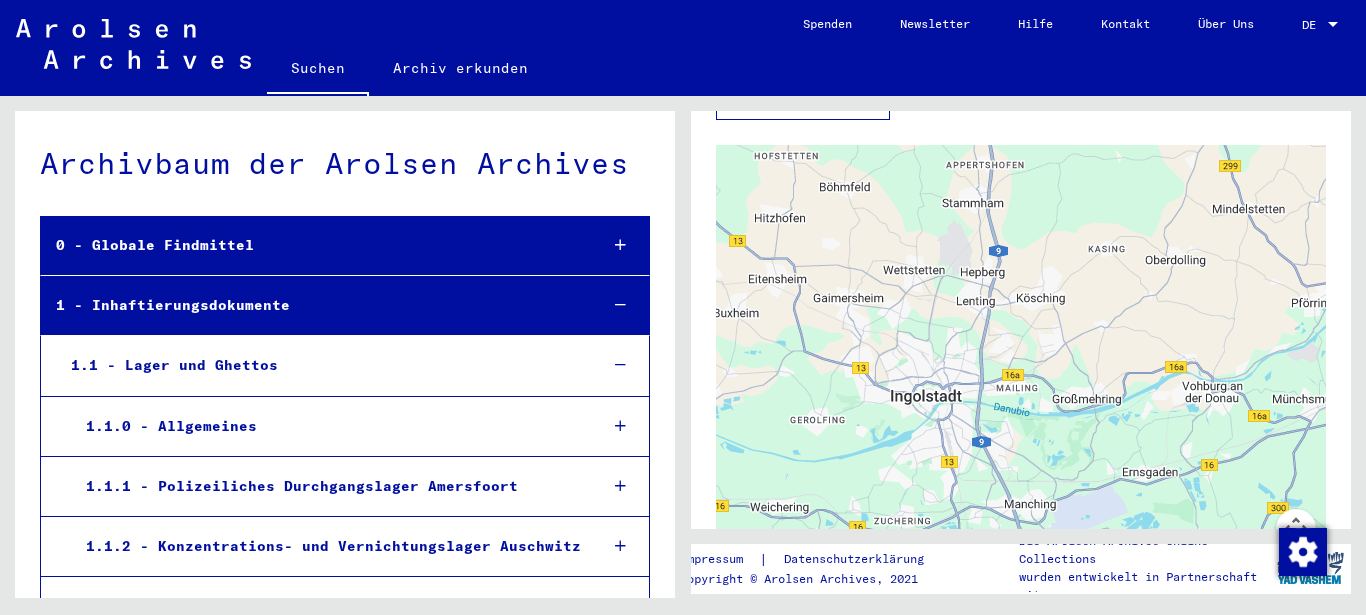 click 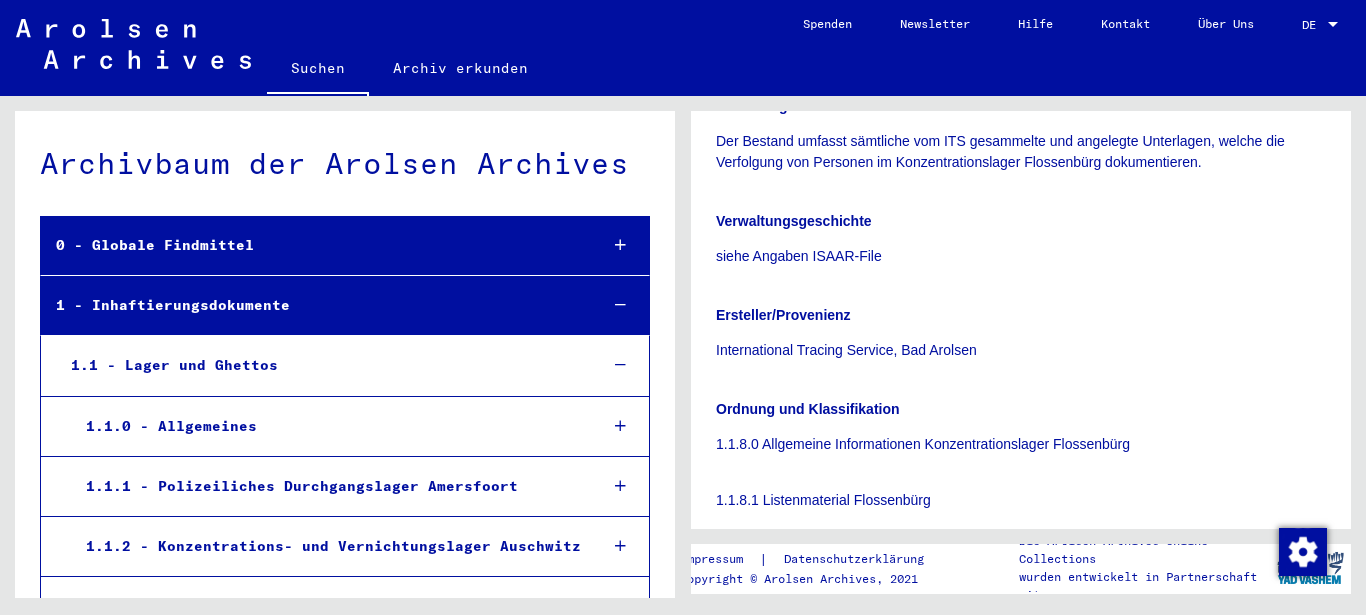 scroll, scrollTop: 2656, scrollLeft: 0, axis: vertical 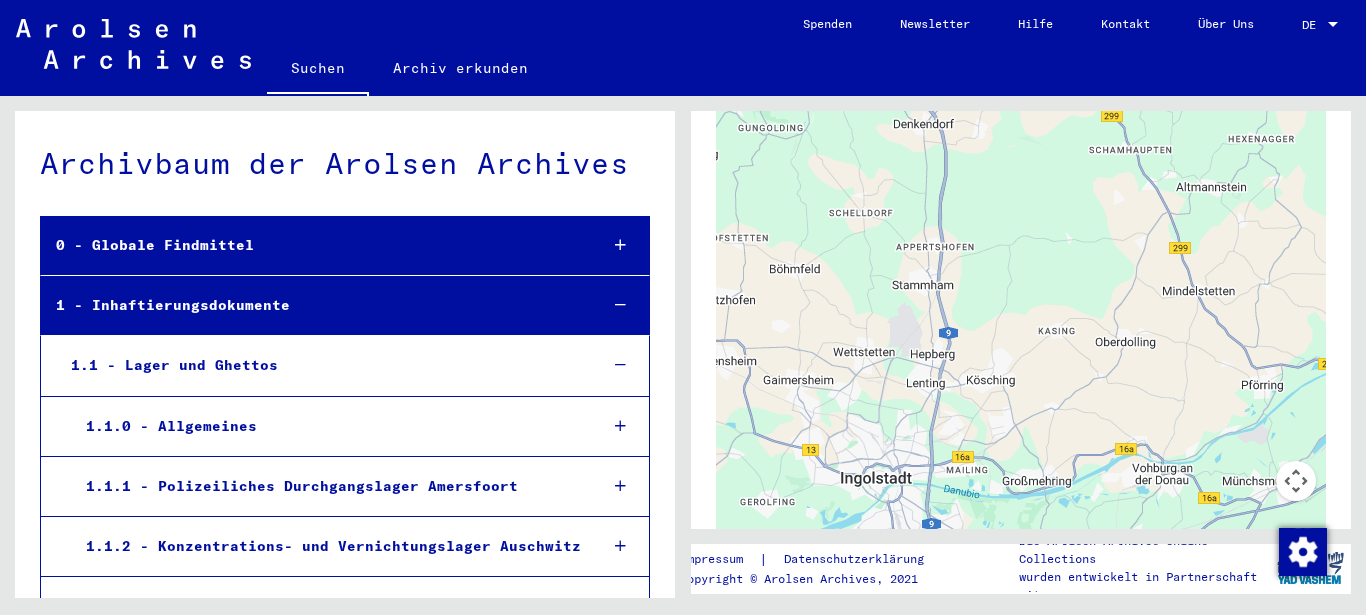 drag, startPoint x: 1137, startPoint y: 375, endPoint x: 1085, endPoint y: 507, distance: 141.87318 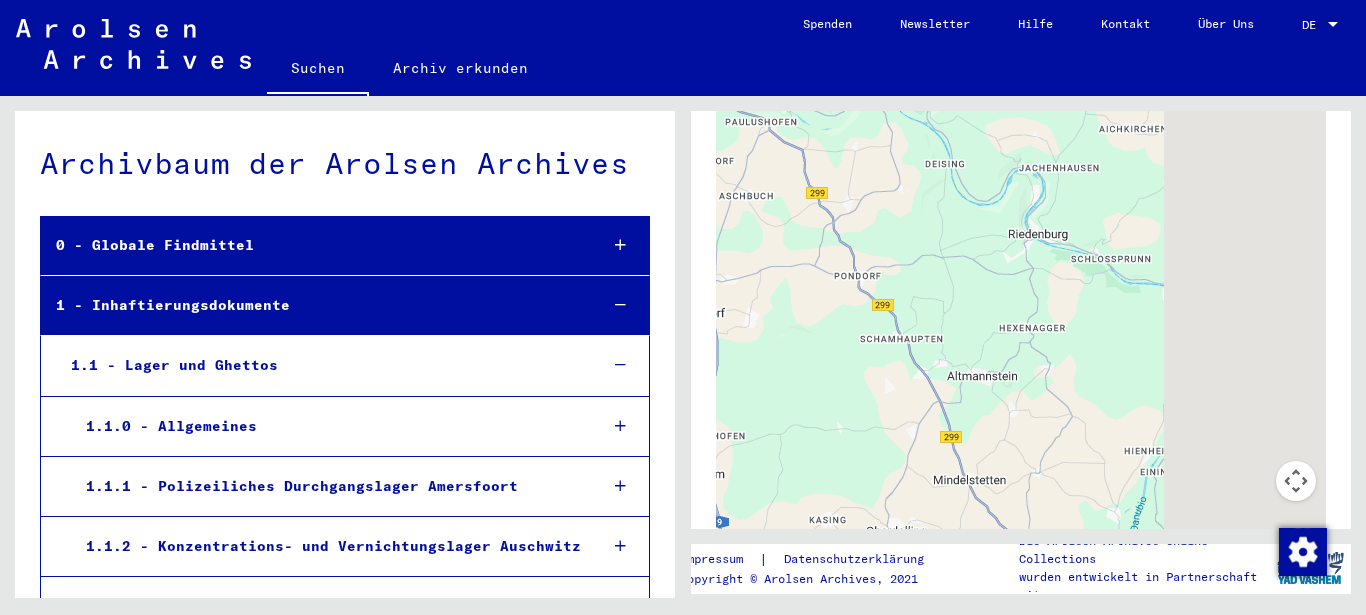 drag, startPoint x: 1011, startPoint y: 365, endPoint x: 907, endPoint y: 466, distance: 144.97241 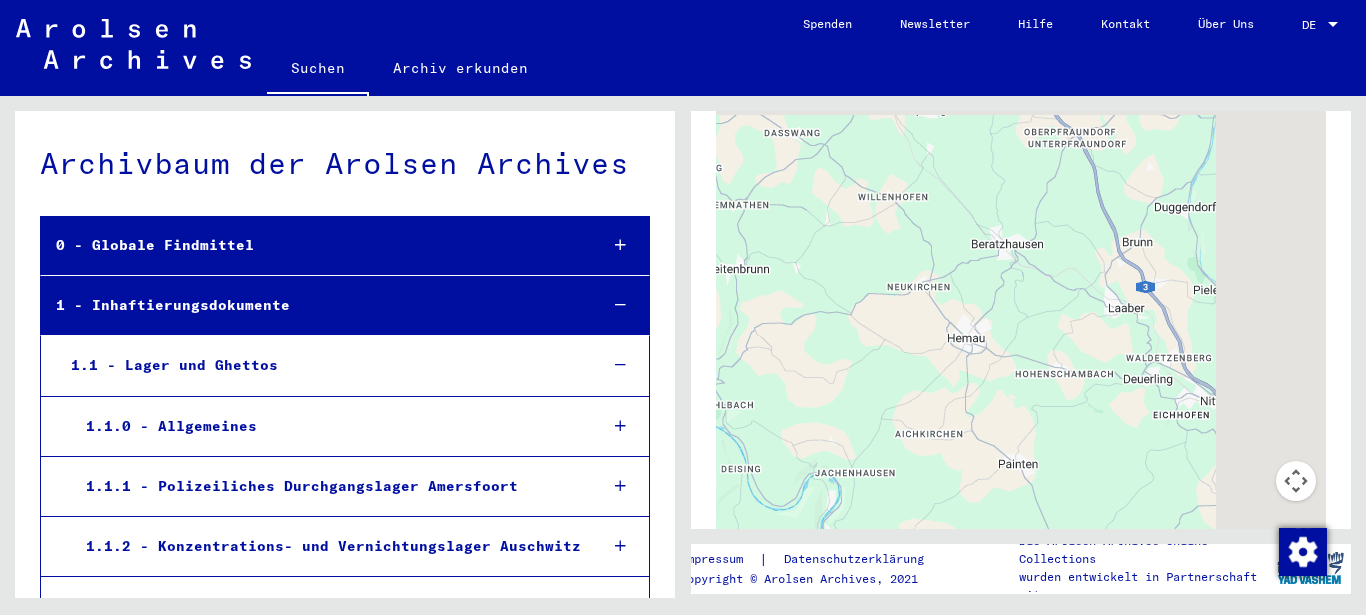drag, startPoint x: 1146, startPoint y: 316, endPoint x: 977, endPoint y: 550, distance: 288.64685 